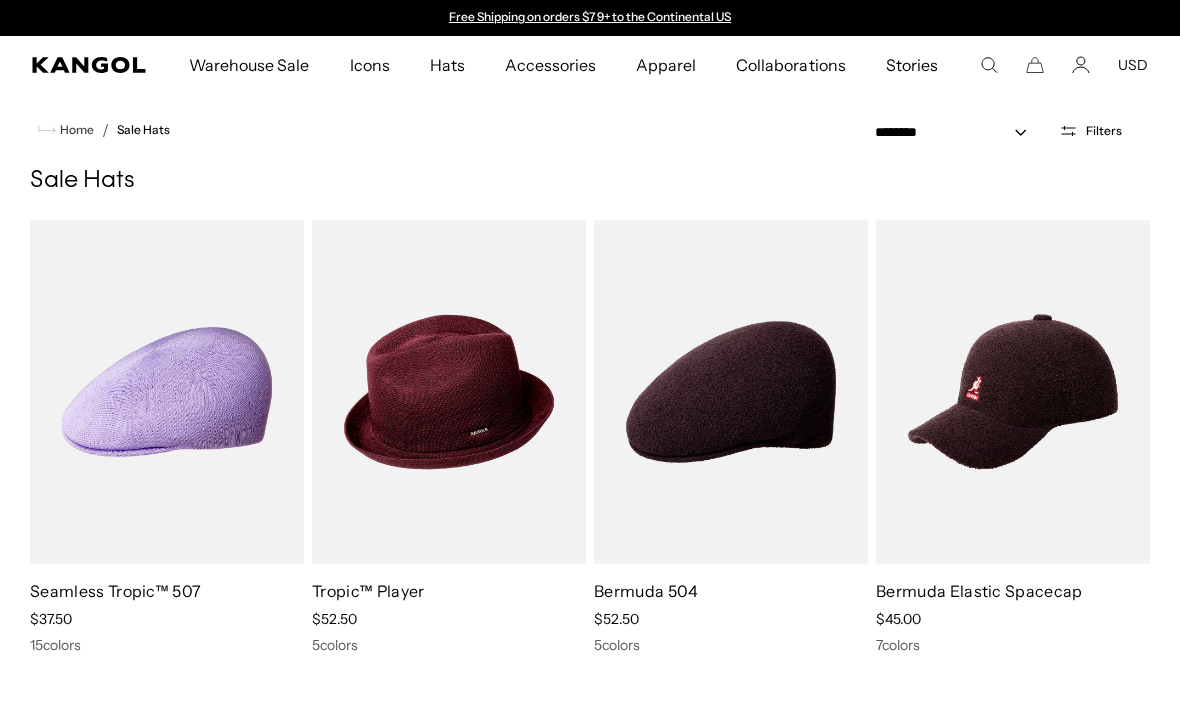 scroll, scrollTop: 2, scrollLeft: 0, axis: vertical 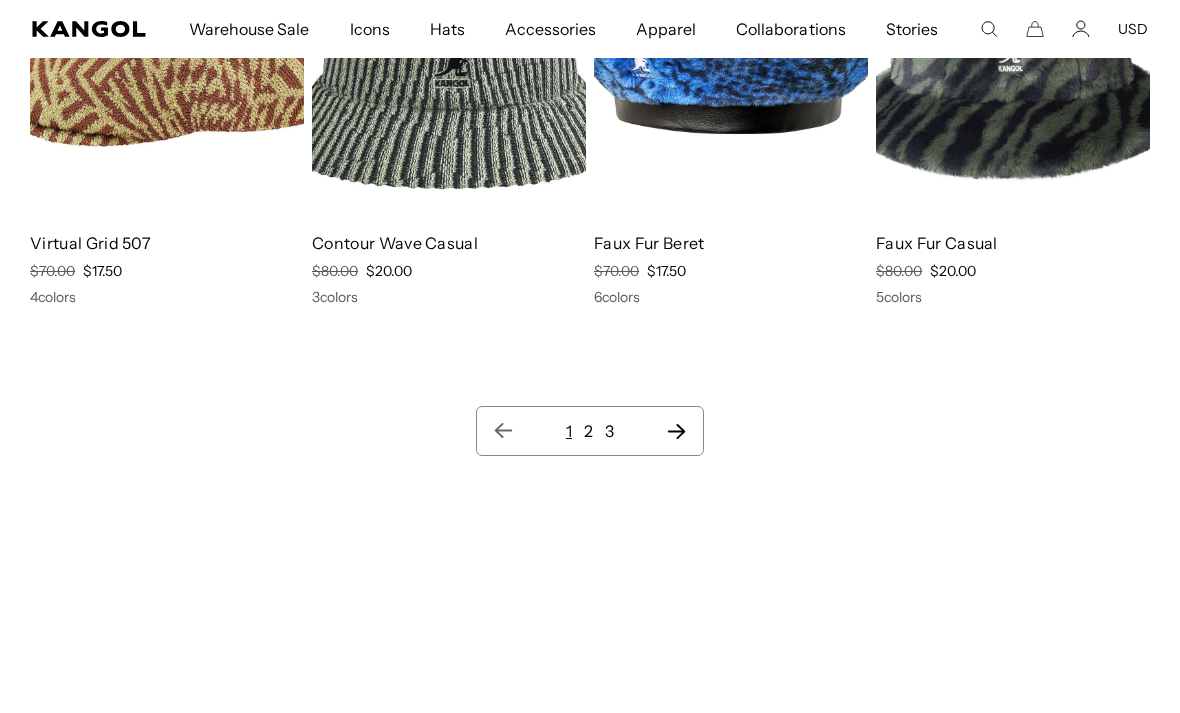 click 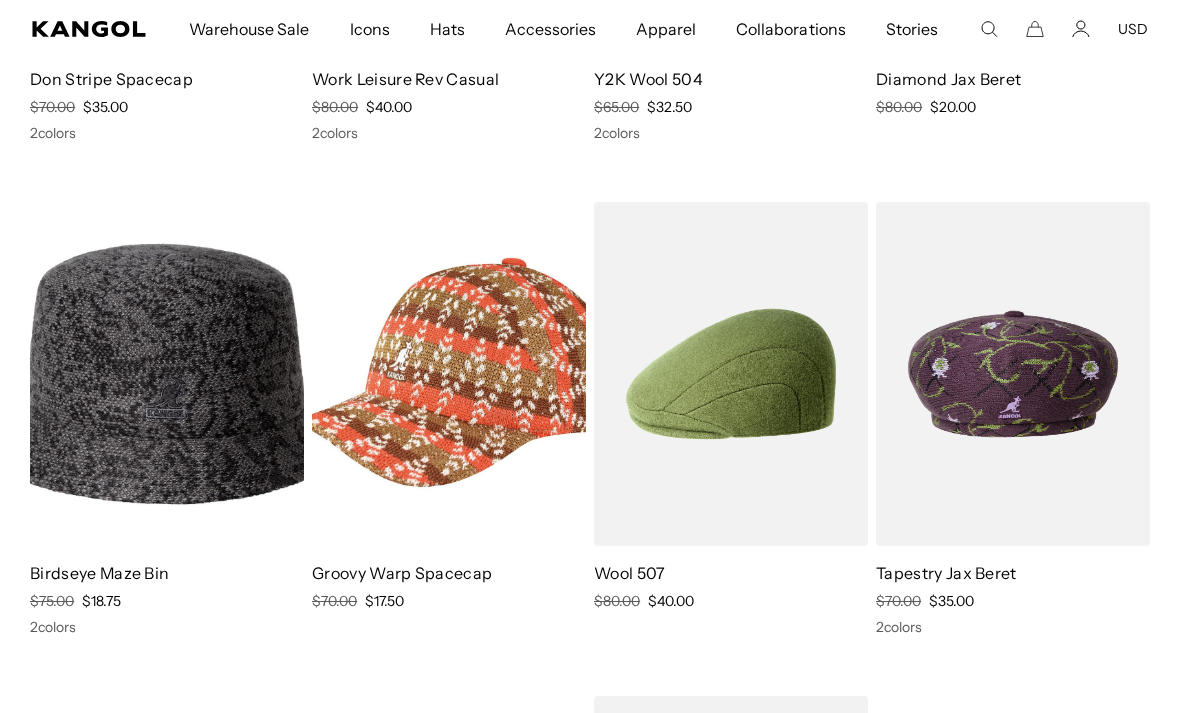 click at bounding box center (0, 0) 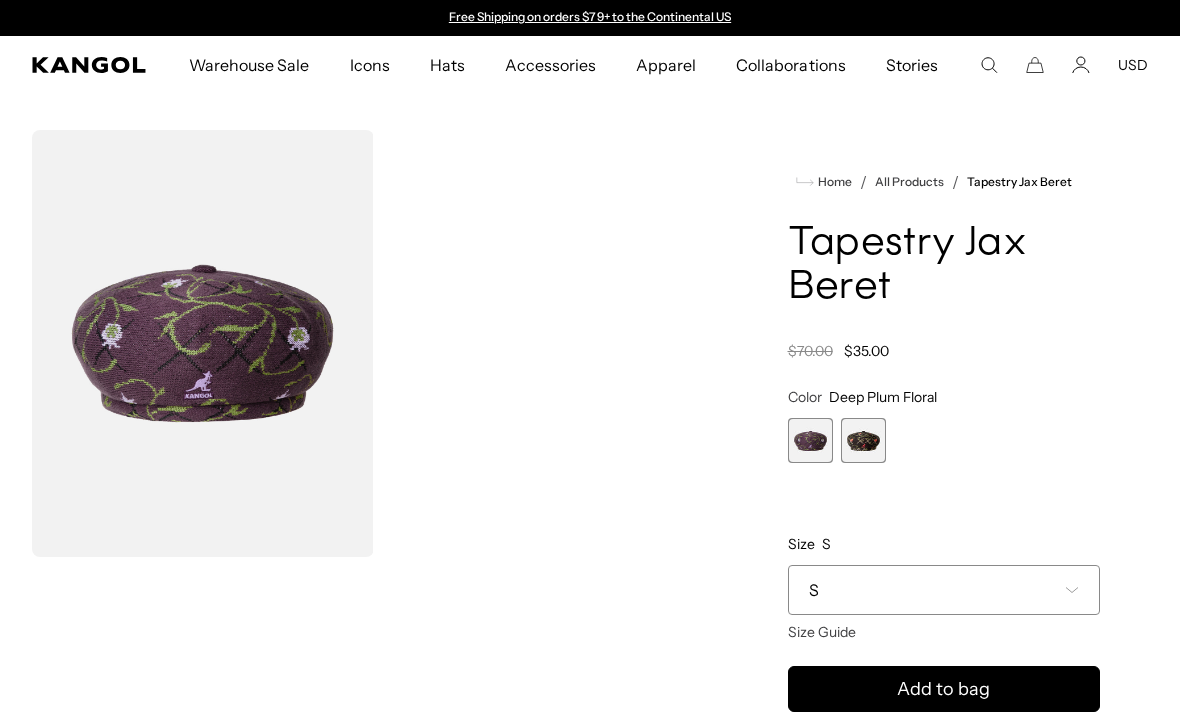 scroll, scrollTop: 0, scrollLeft: 0, axis: both 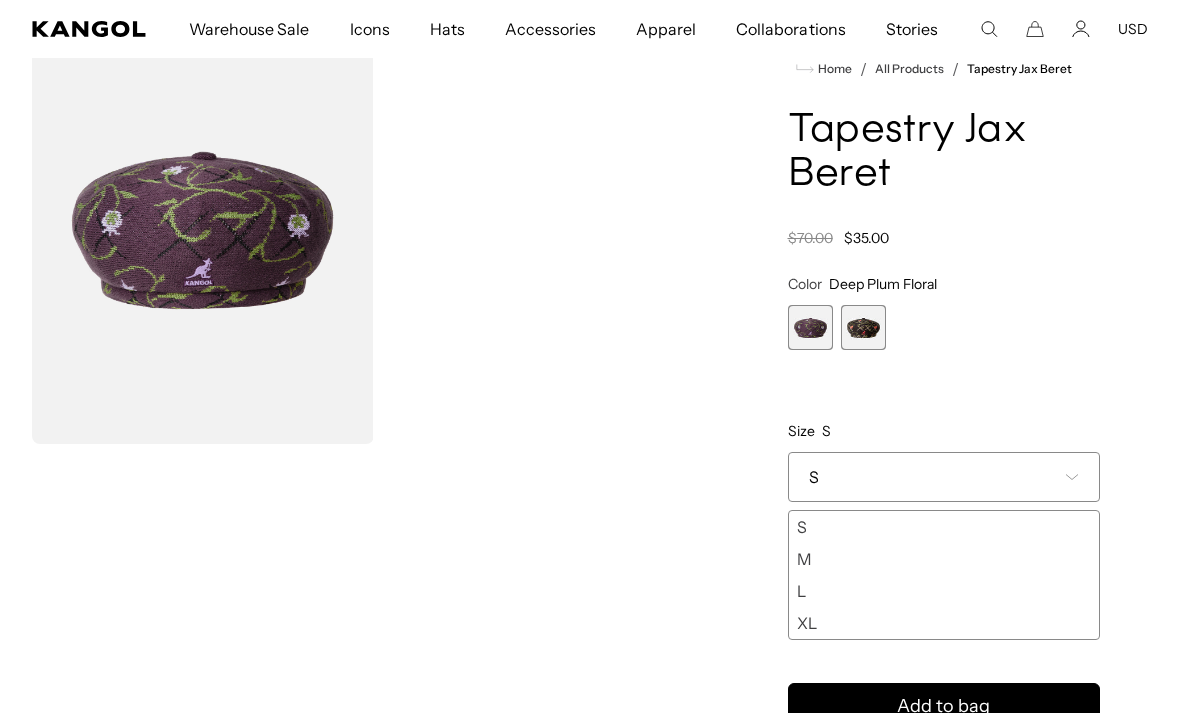 click on "L" at bounding box center [944, 591] 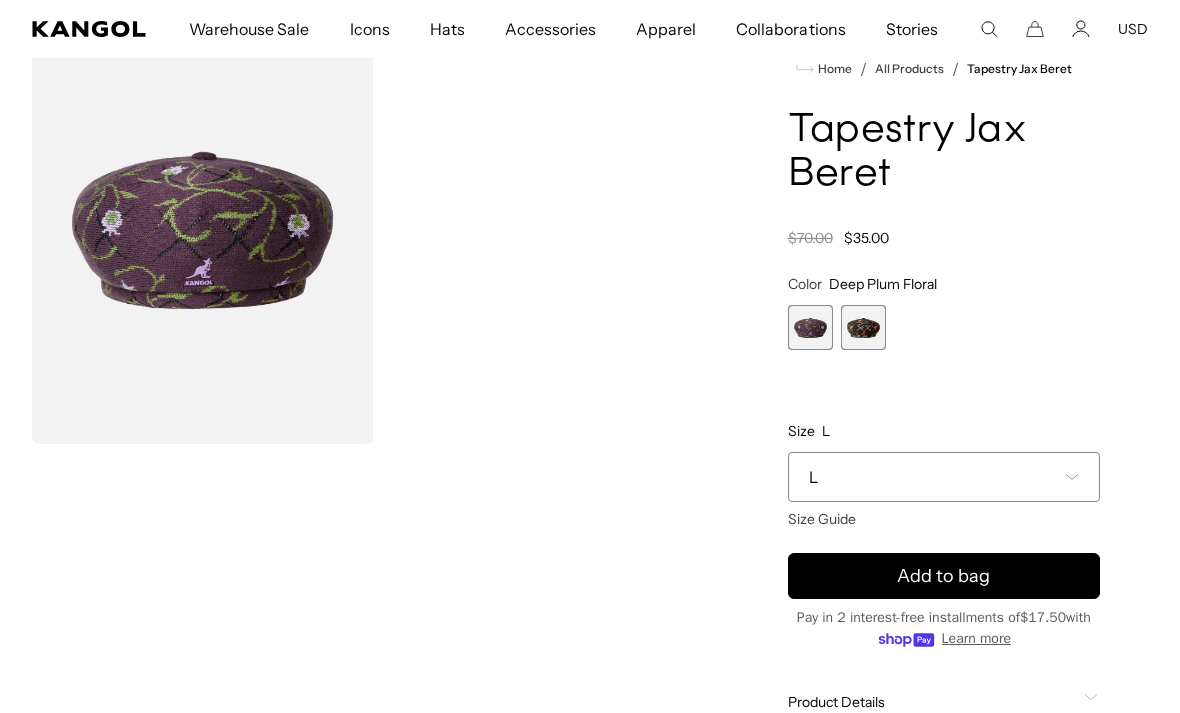 scroll, scrollTop: 0, scrollLeft: 0, axis: both 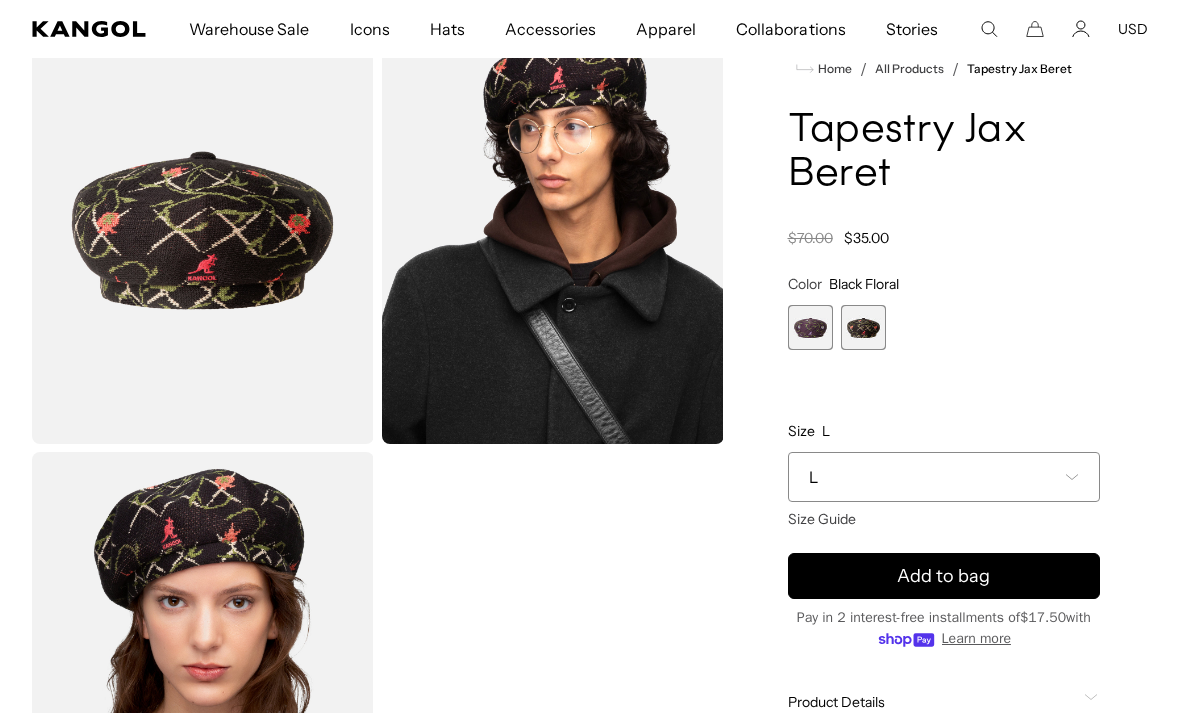 click at bounding box center [810, 327] 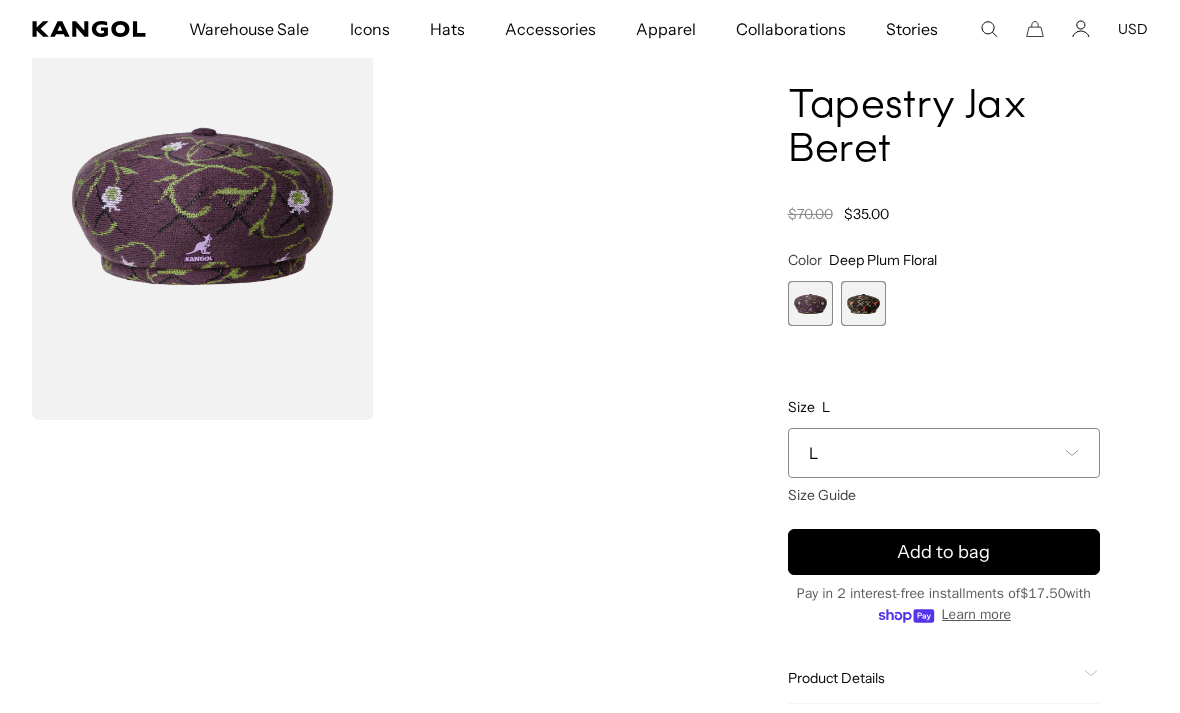scroll, scrollTop: 178, scrollLeft: 0, axis: vertical 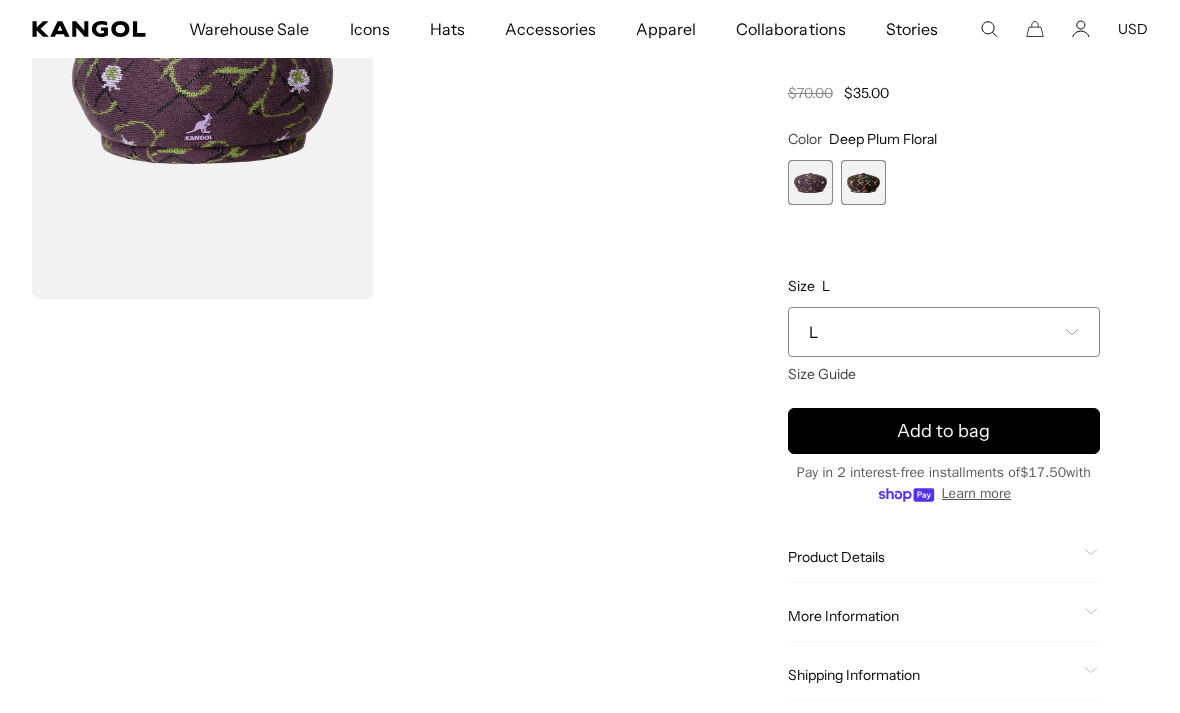 click on "Product Details" 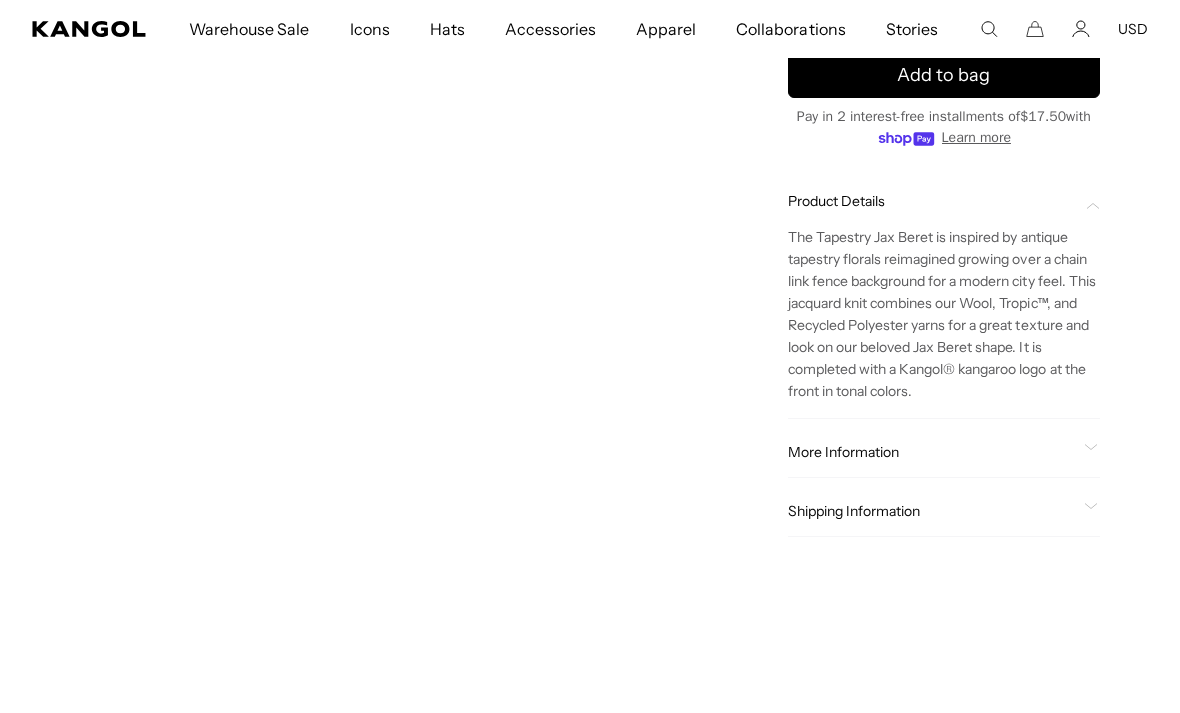 scroll, scrollTop: 664, scrollLeft: 0, axis: vertical 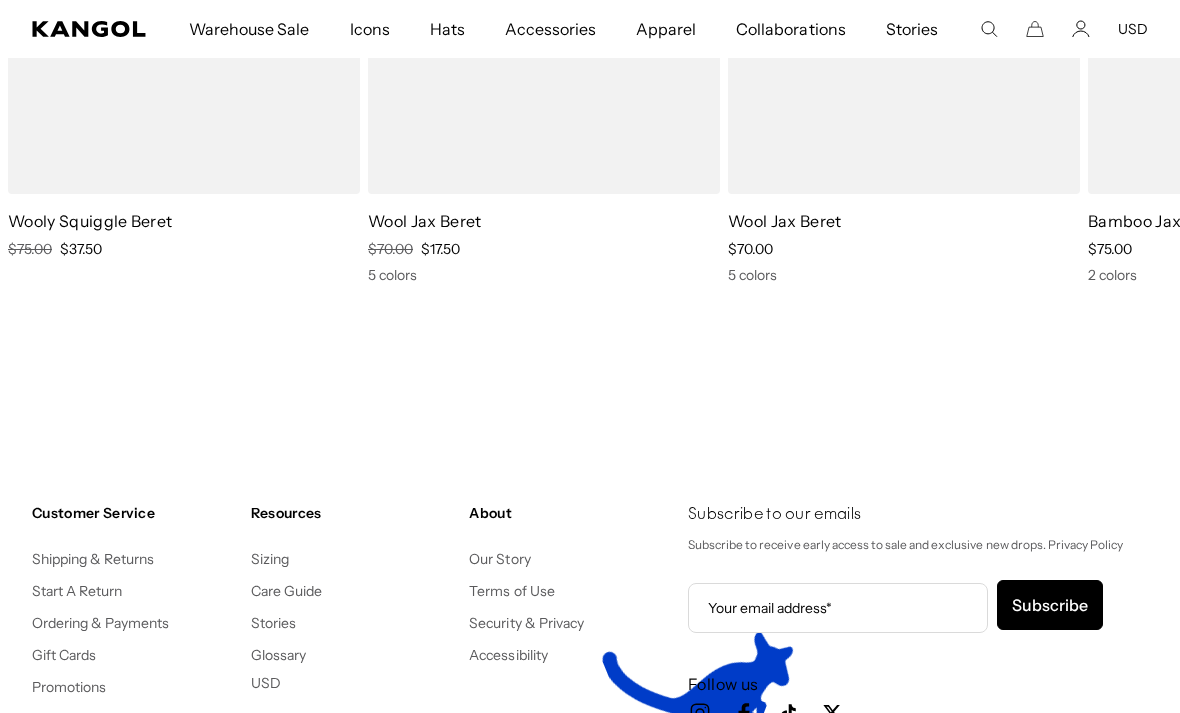 click on "Sizing" at bounding box center (270, 559) 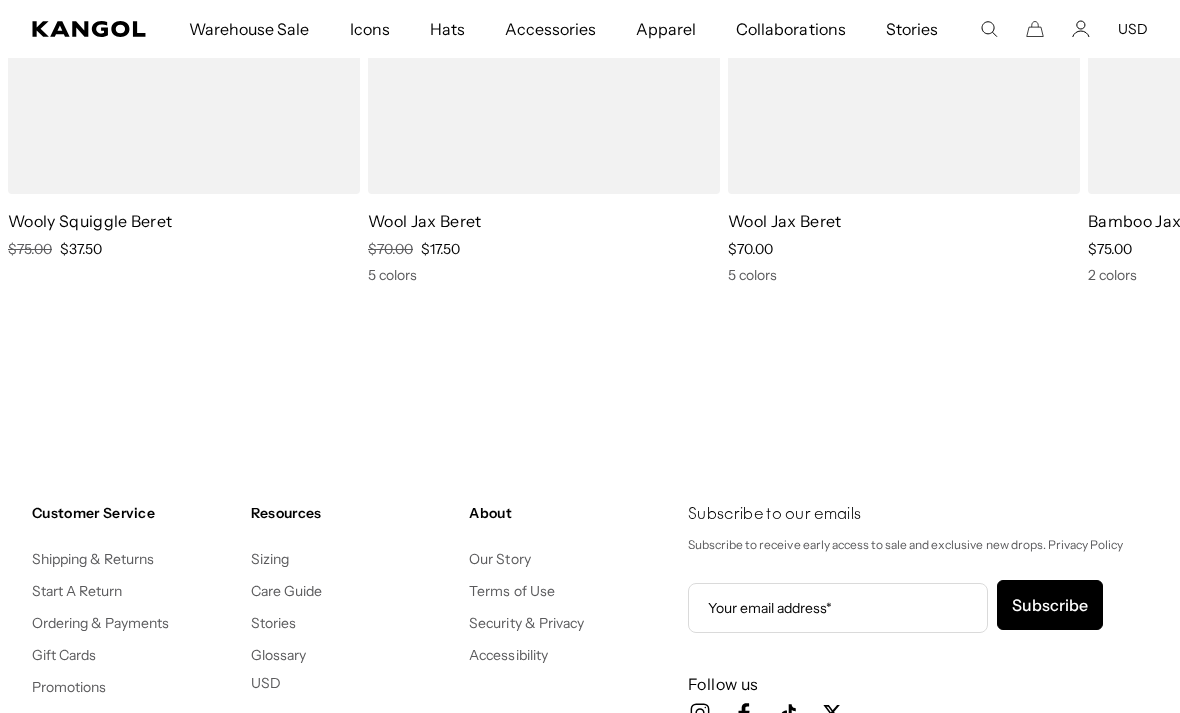 scroll, scrollTop: 2467, scrollLeft: 0, axis: vertical 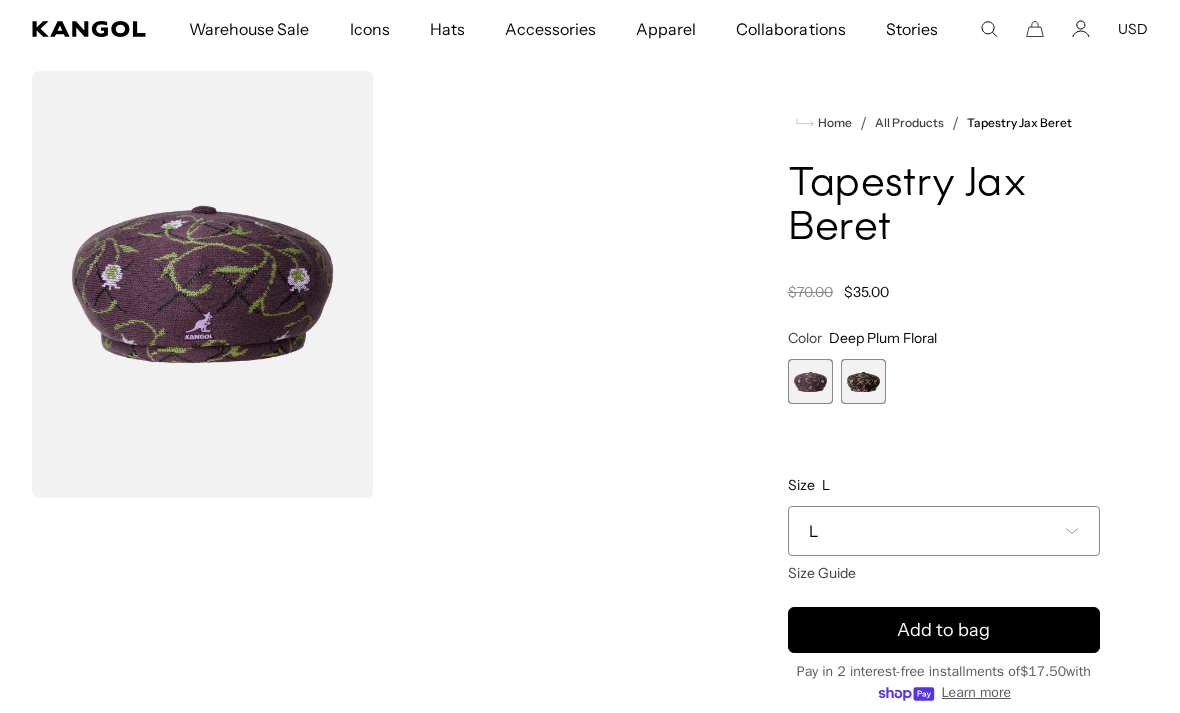 click on "Add to bag" at bounding box center (944, 630) 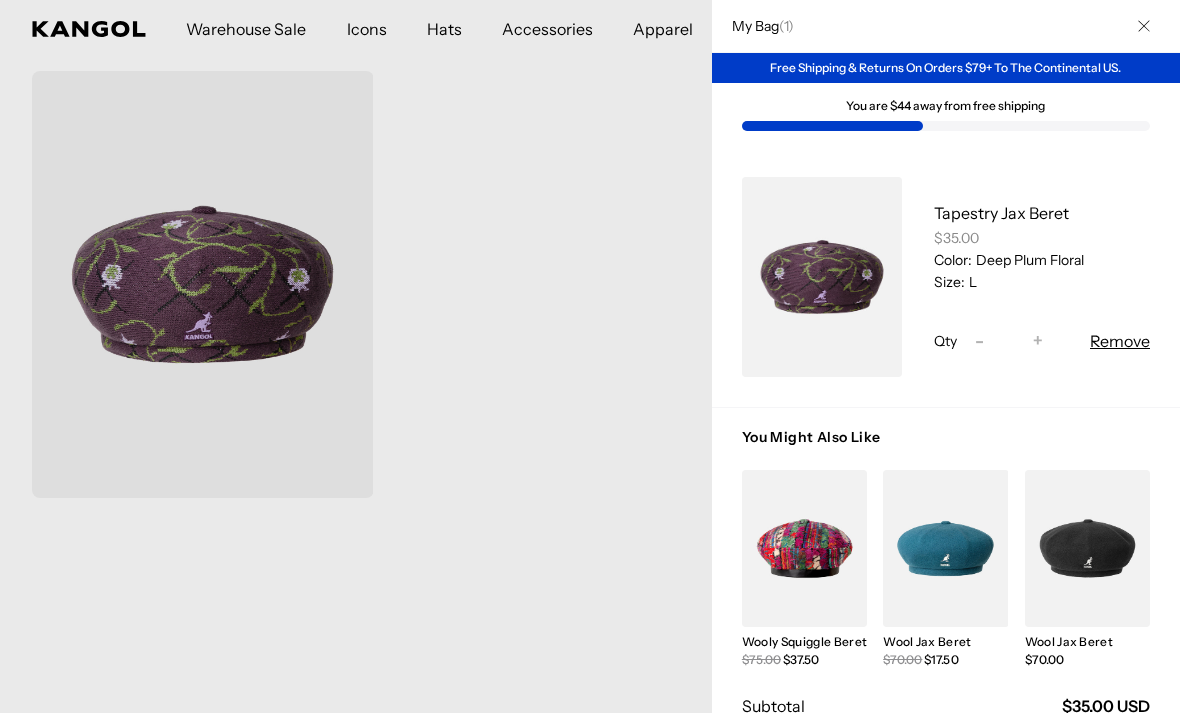 scroll, scrollTop: 0, scrollLeft: 0, axis: both 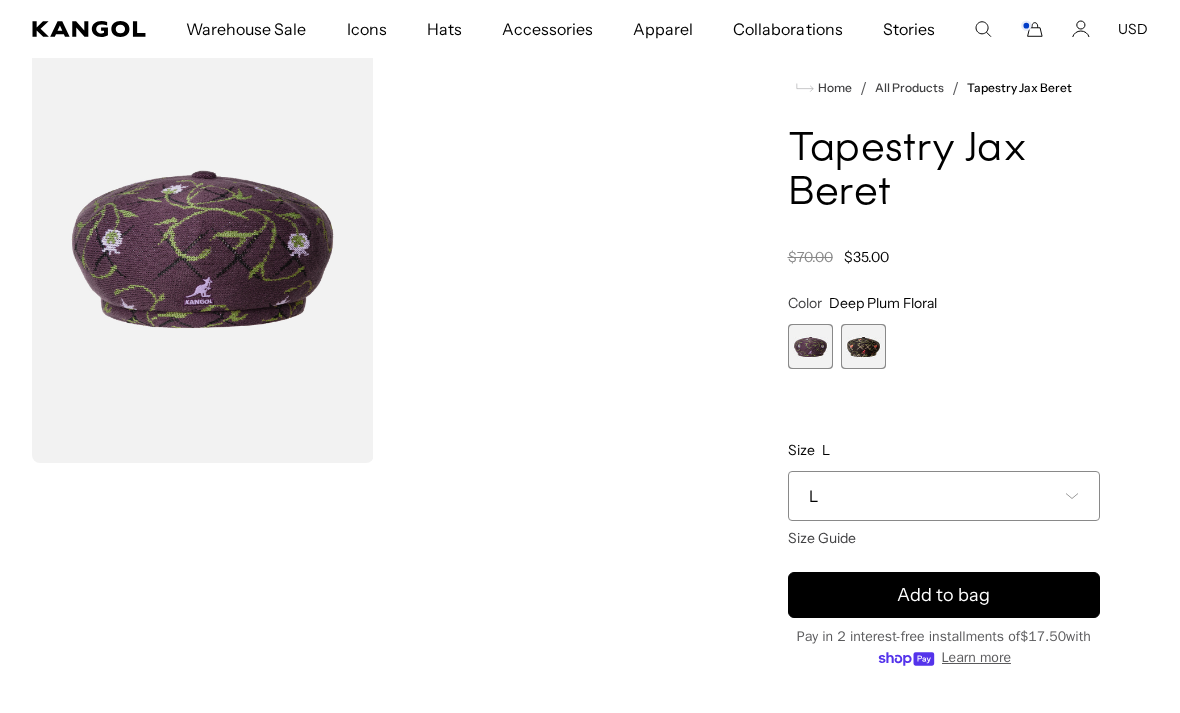 click on "Loading..." at bounding box center (378, 566) 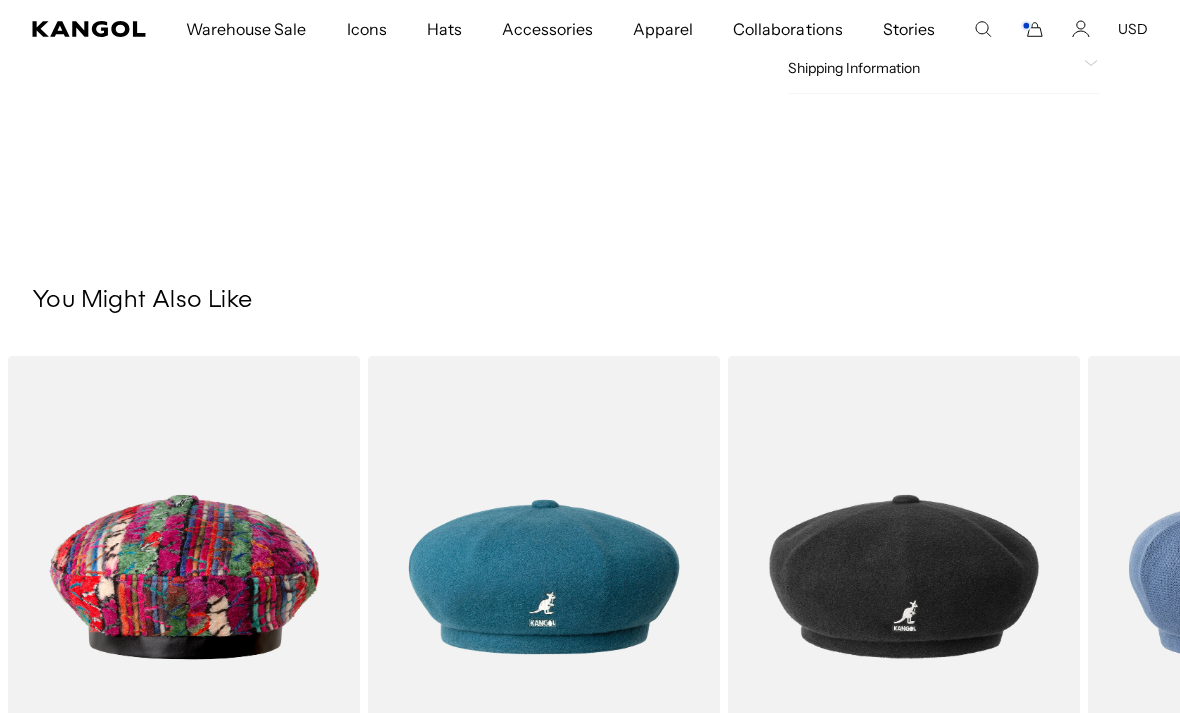 scroll, scrollTop: 1061, scrollLeft: 0, axis: vertical 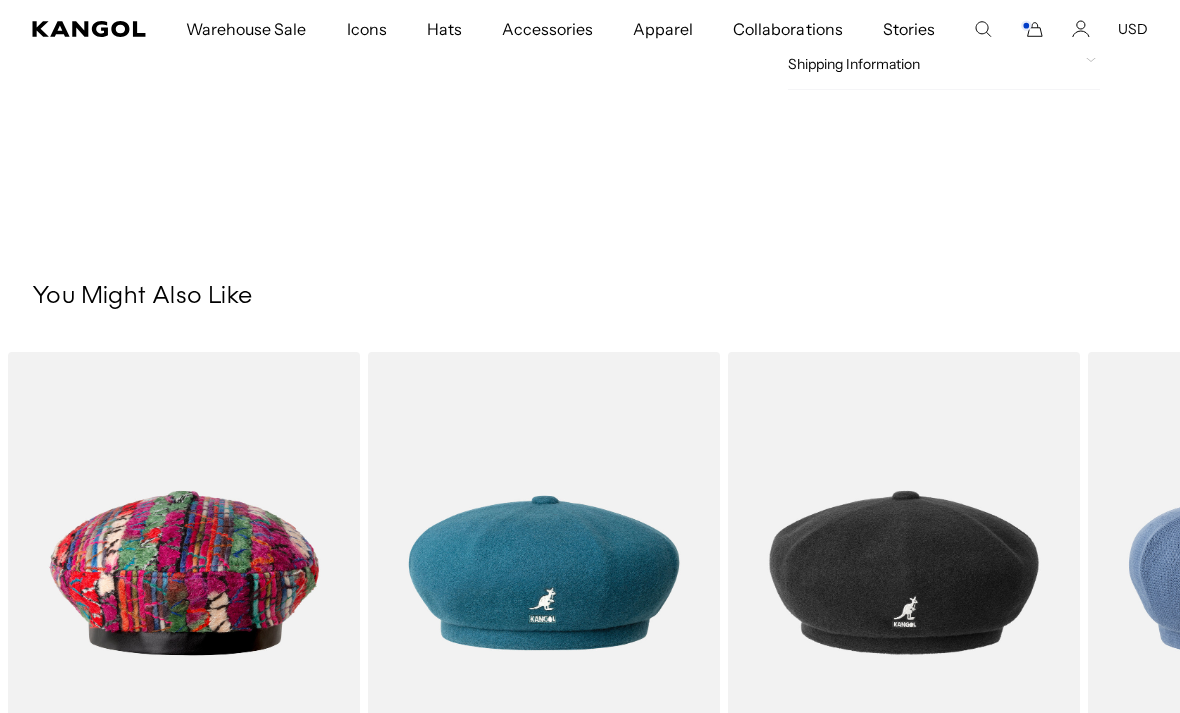 click at bounding box center [0, 0] 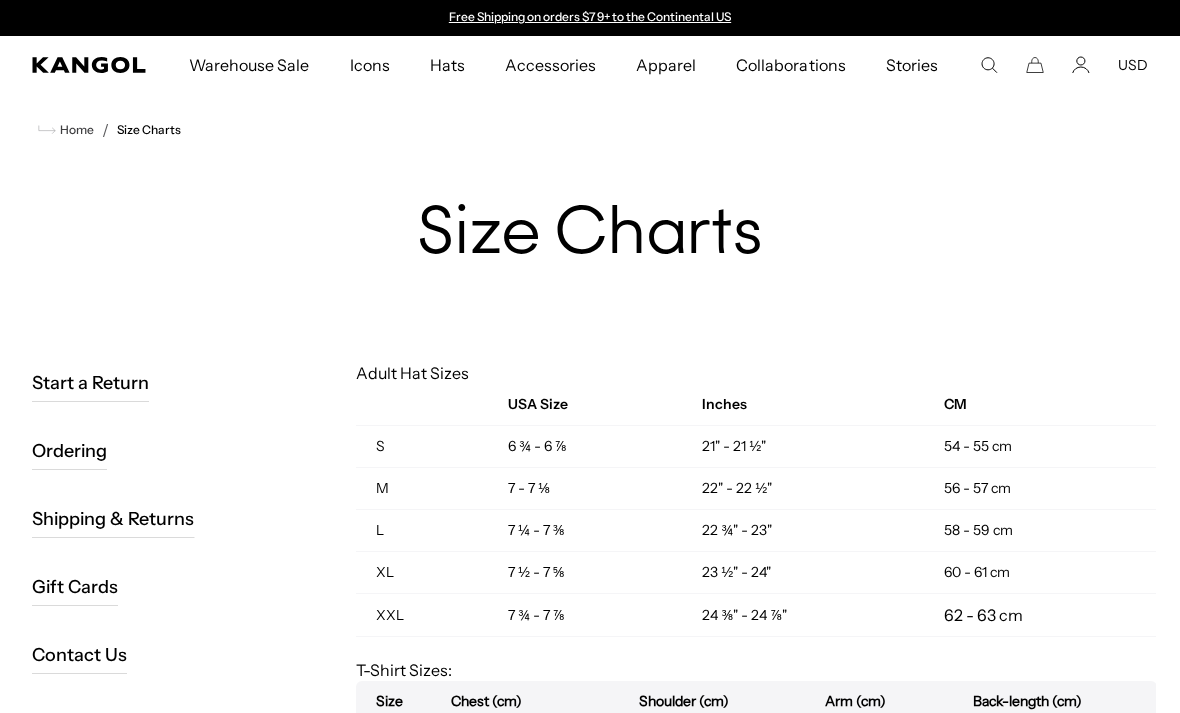 scroll, scrollTop: 0, scrollLeft: 0, axis: both 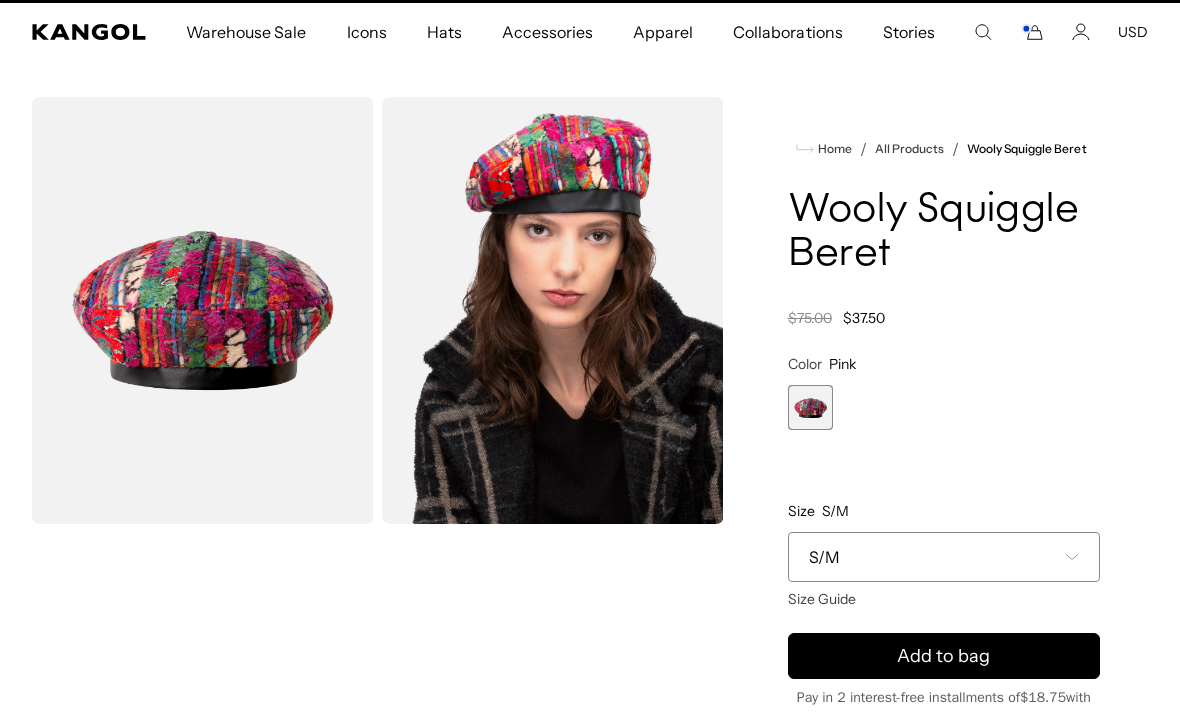 click on "S/M" at bounding box center (944, 557) 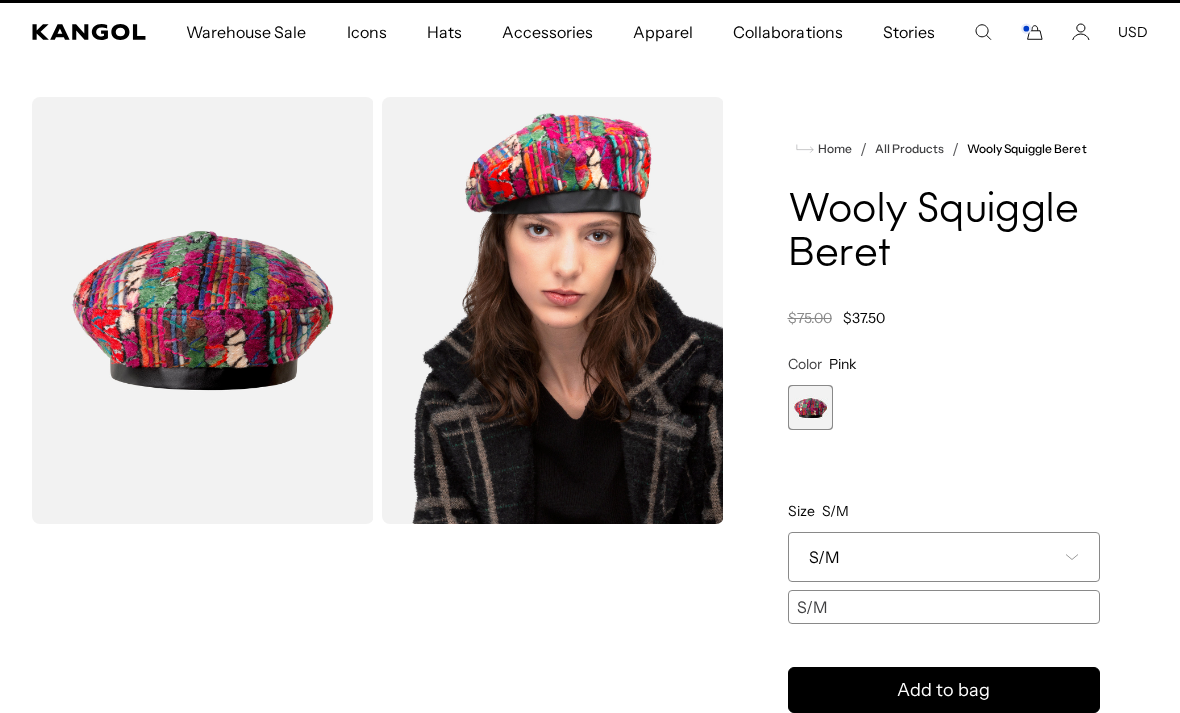 click on "S/M" at bounding box center [944, 557] 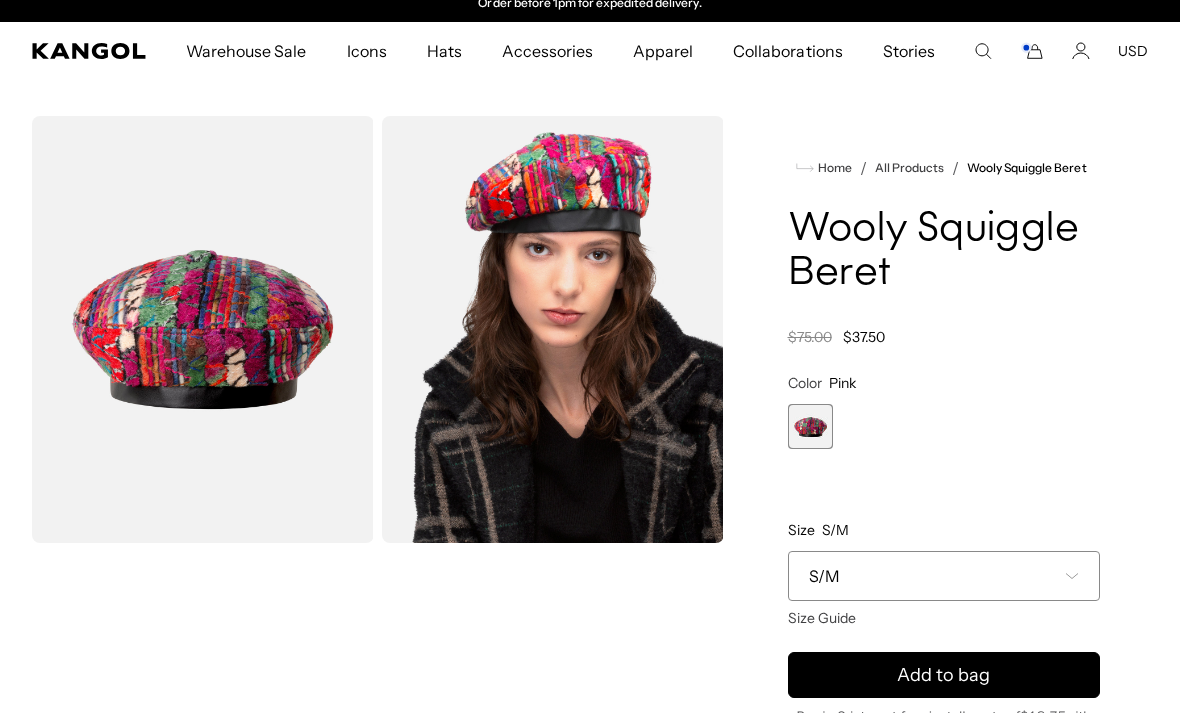 scroll, scrollTop: 0, scrollLeft: 0, axis: both 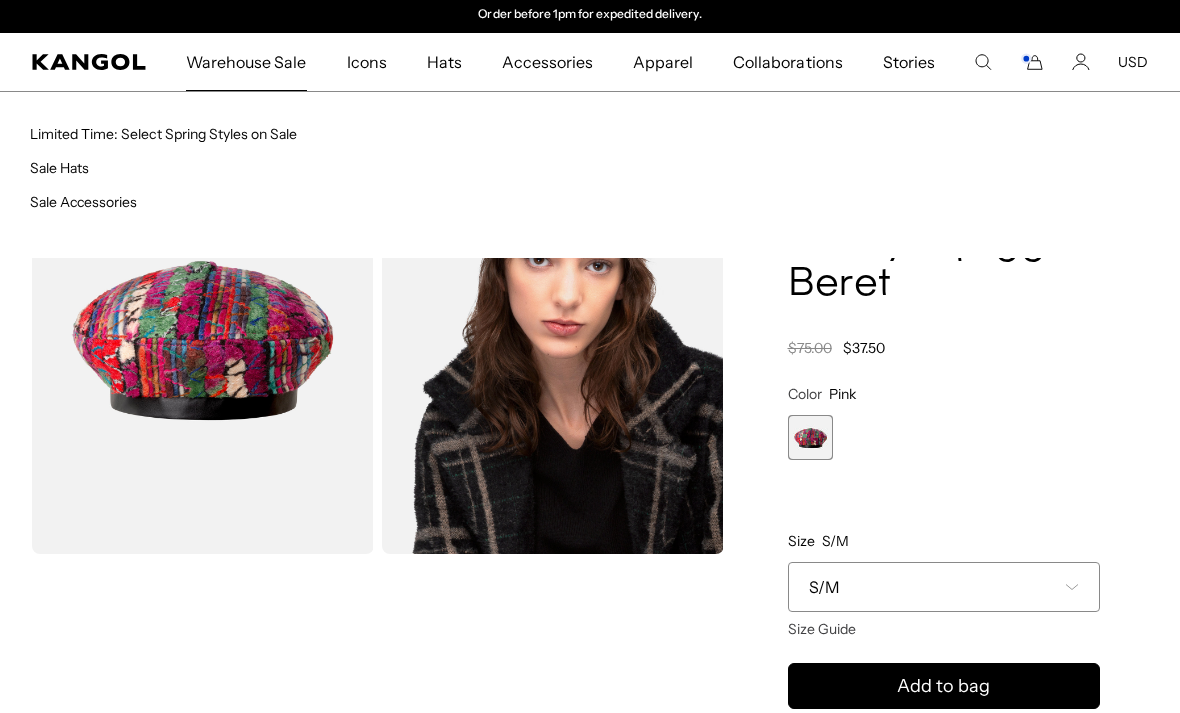 click on "Warehouse Sale" at bounding box center [246, 62] 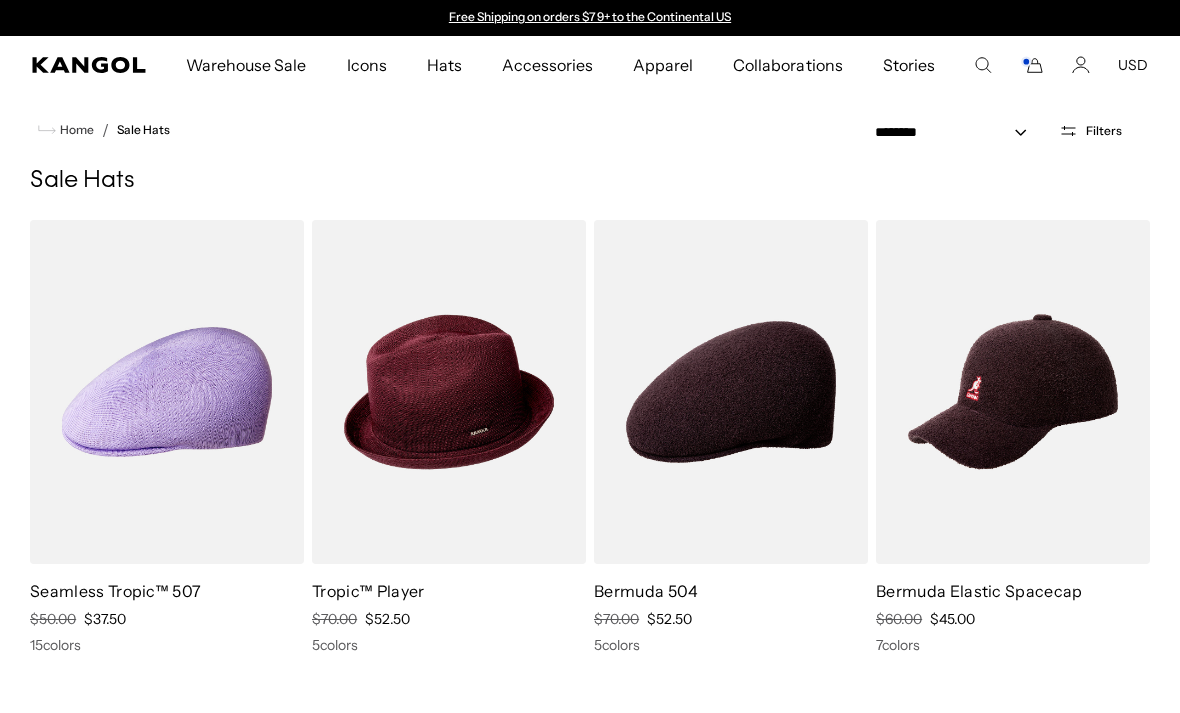 scroll, scrollTop: 0, scrollLeft: 0, axis: both 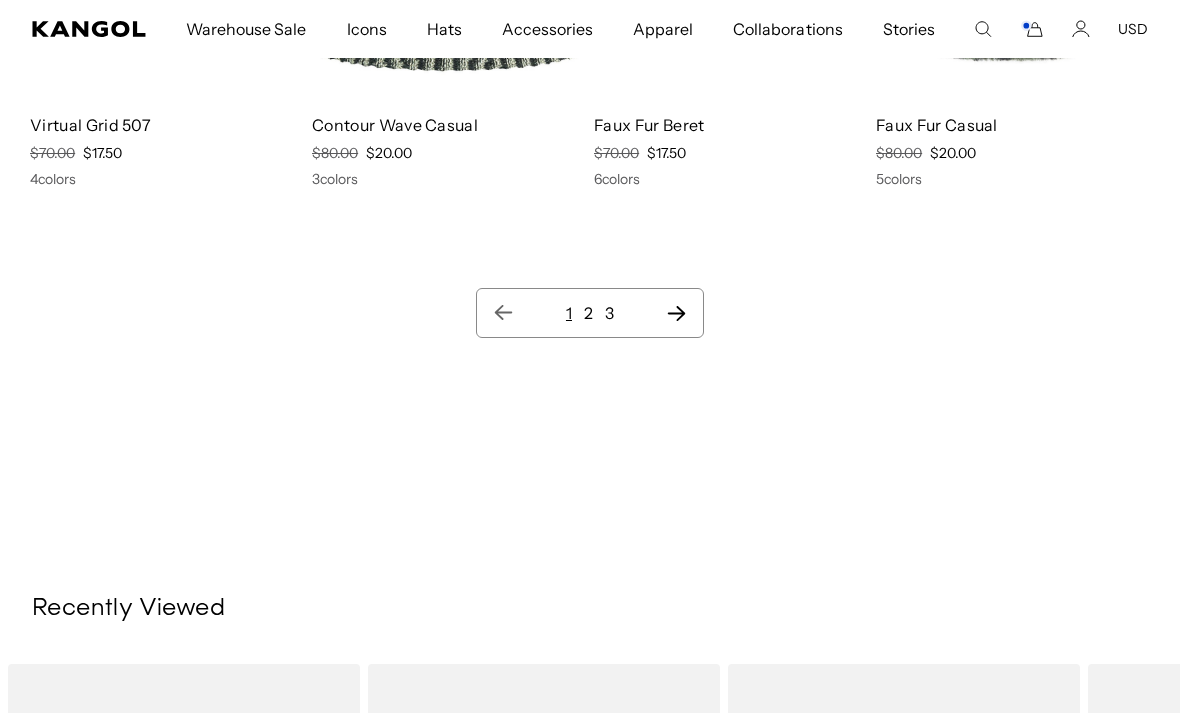click on "3" at bounding box center (609, 313) 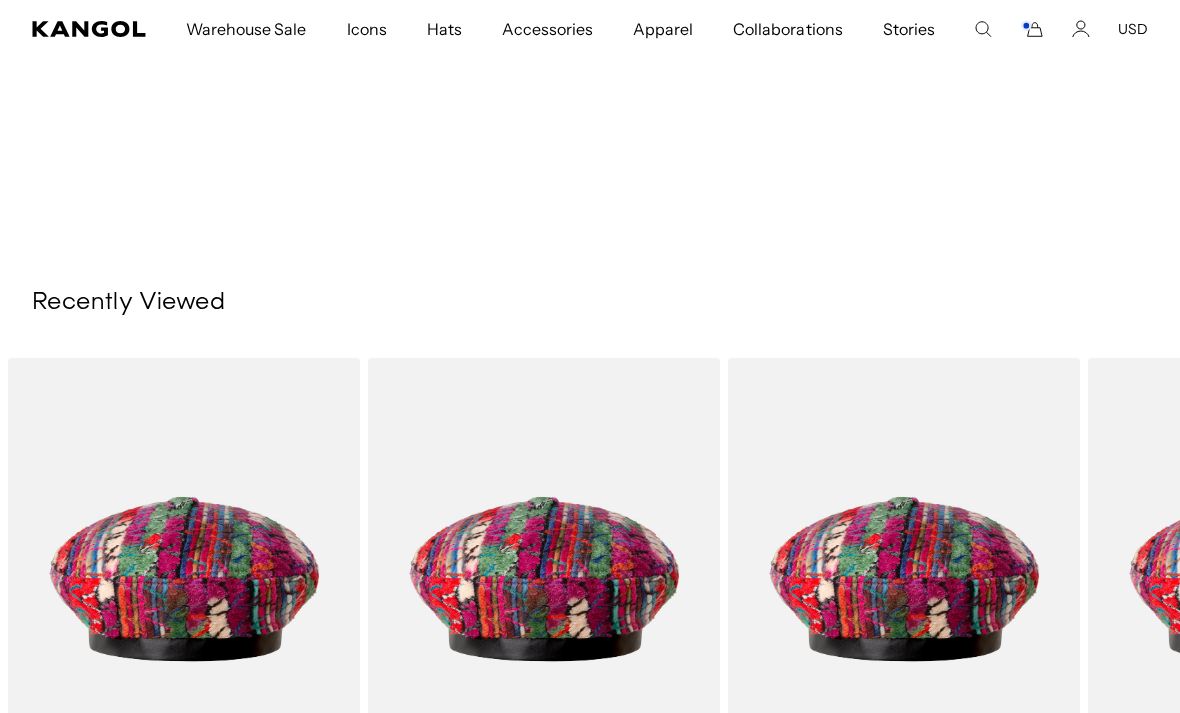 scroll, scrollTop: 4928, scrollLeft: 0, axis: vertical 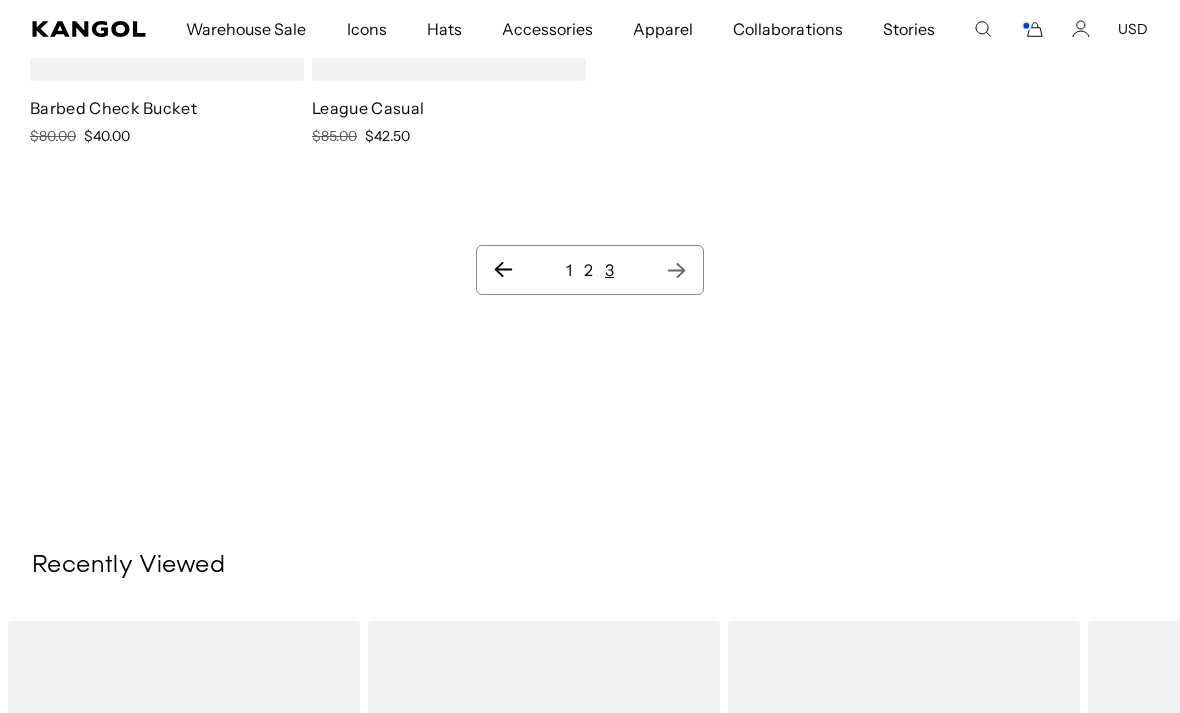 click on "1" at bounding box center (569, 270) 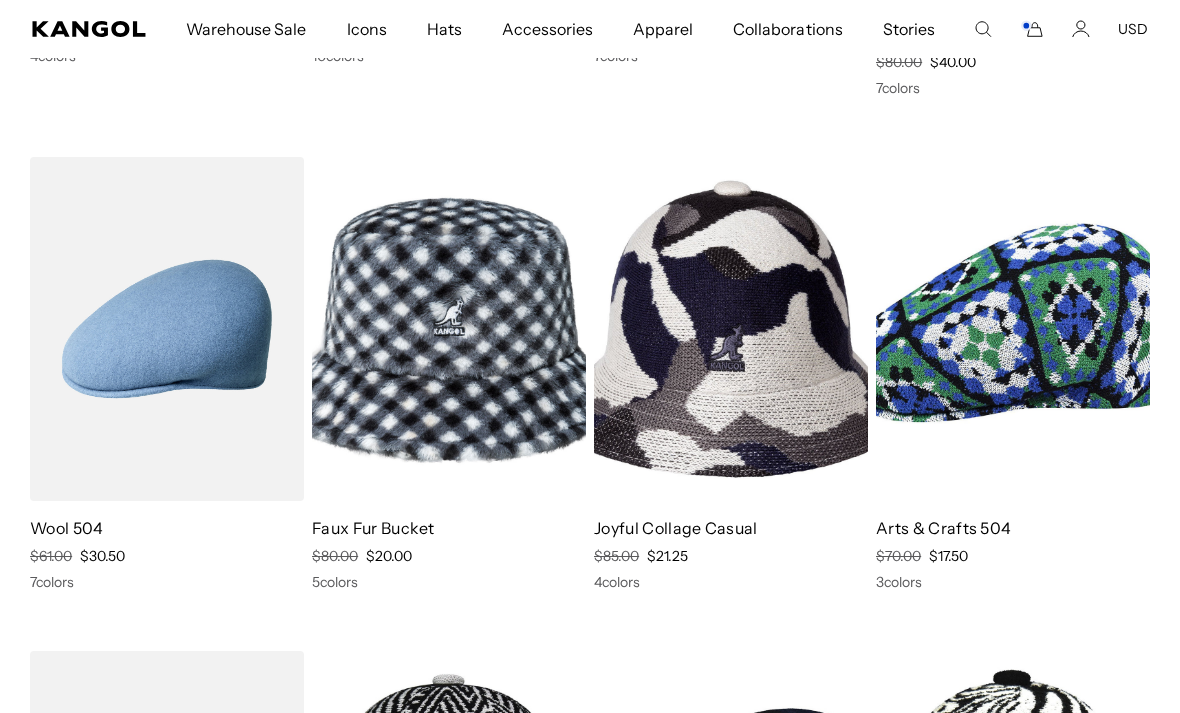 click at bounding box center (0, 0) 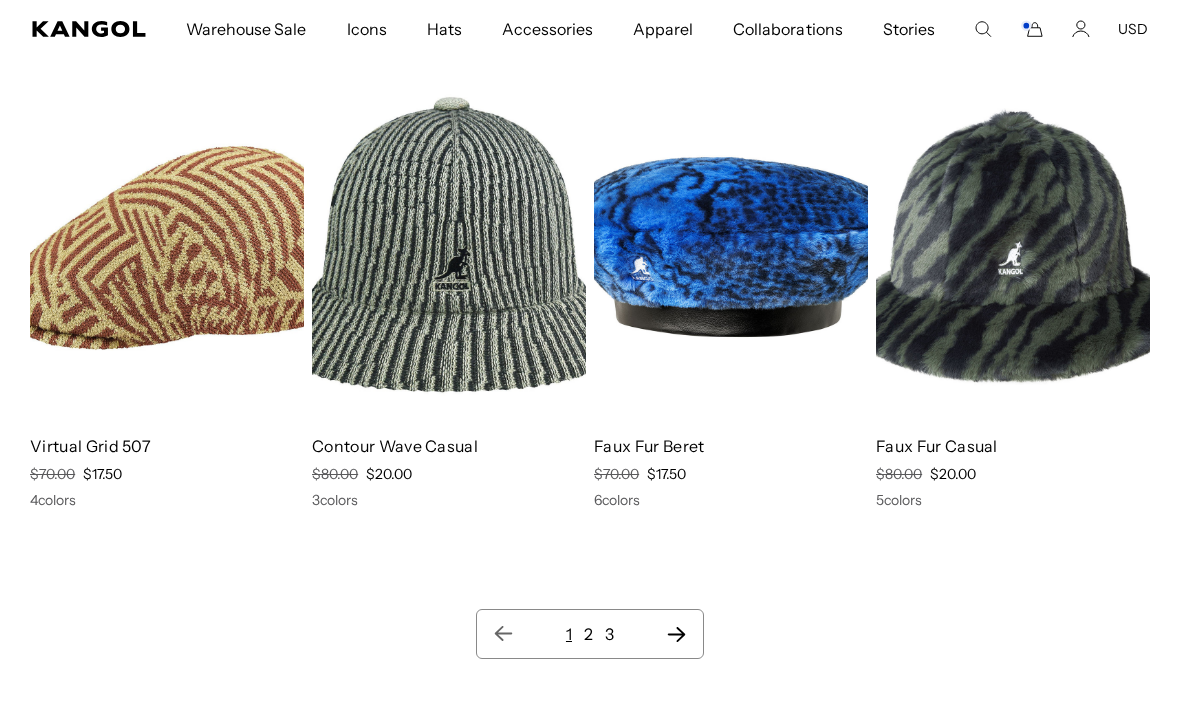 click at bounding box center (0, 0) 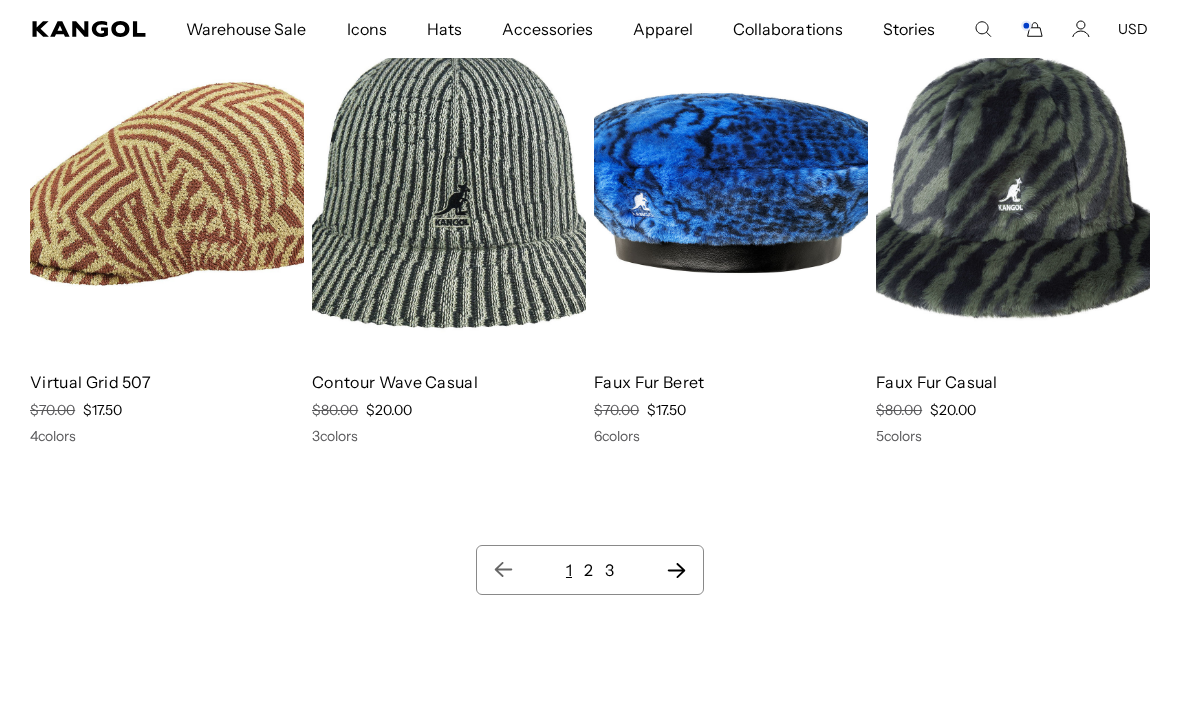 scroll, scrollTop: 0, scrollLeft: 412, axis: horizontal 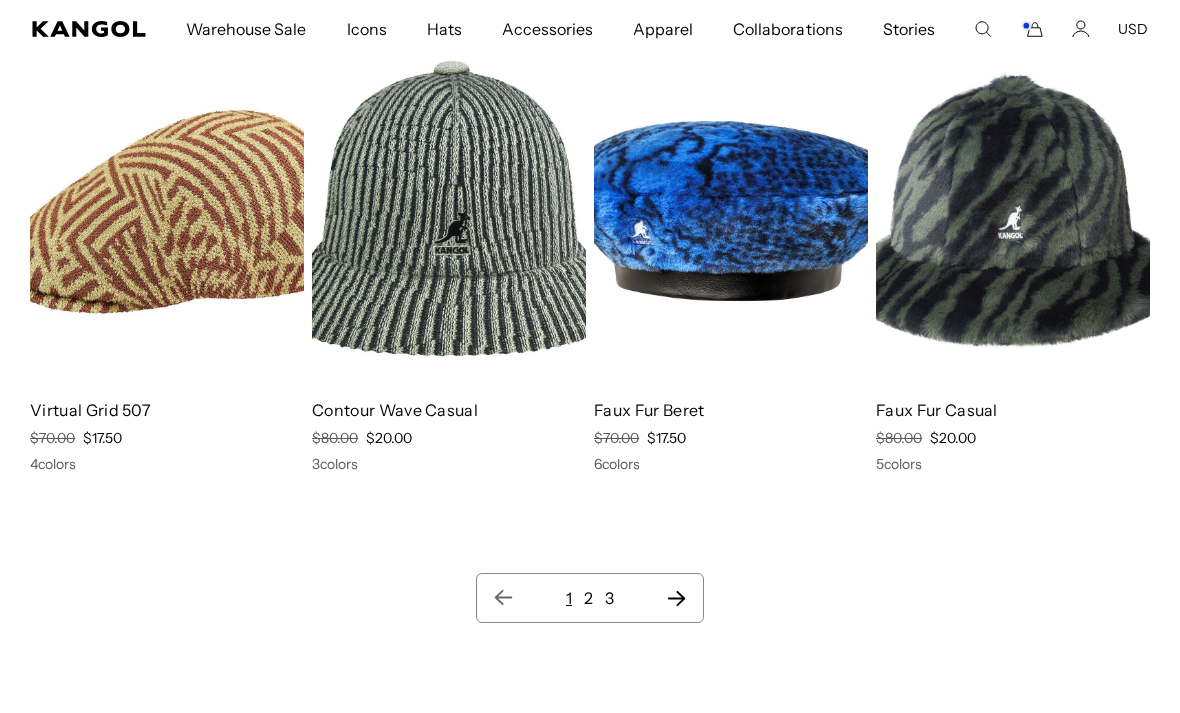 click on "1 2 3" at bounding box center (590, 598) 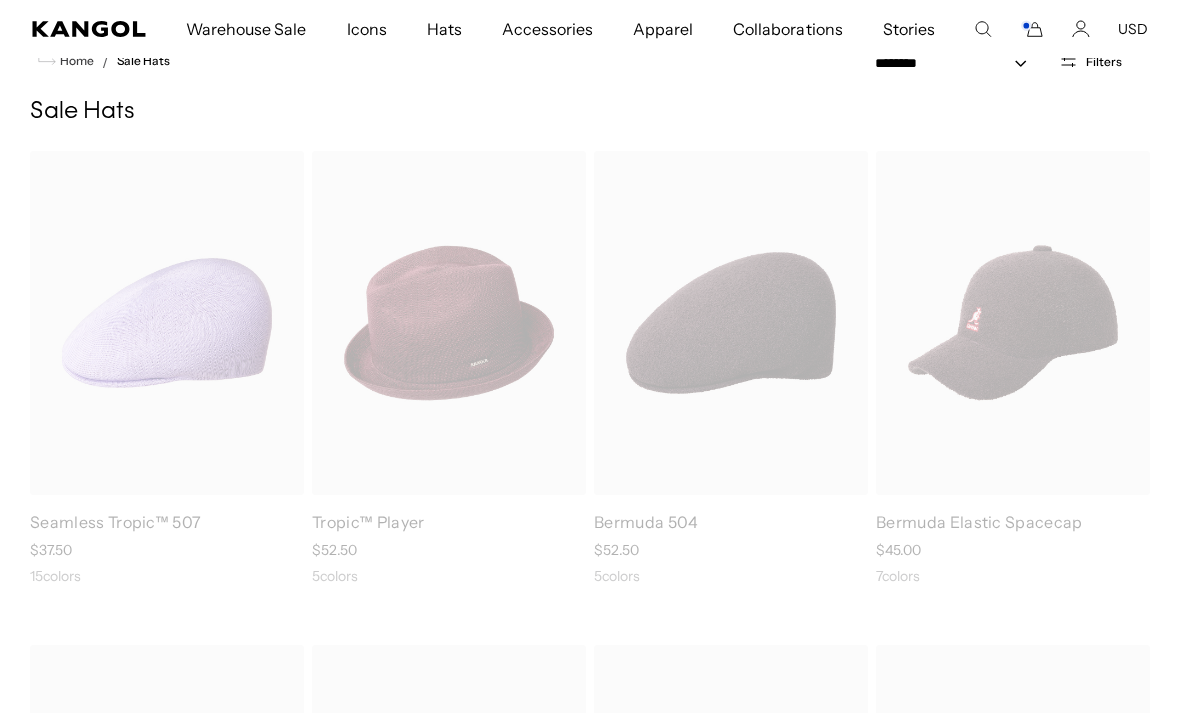 scroll, scrollTop: 0, scrollLeft: 0, axis: both 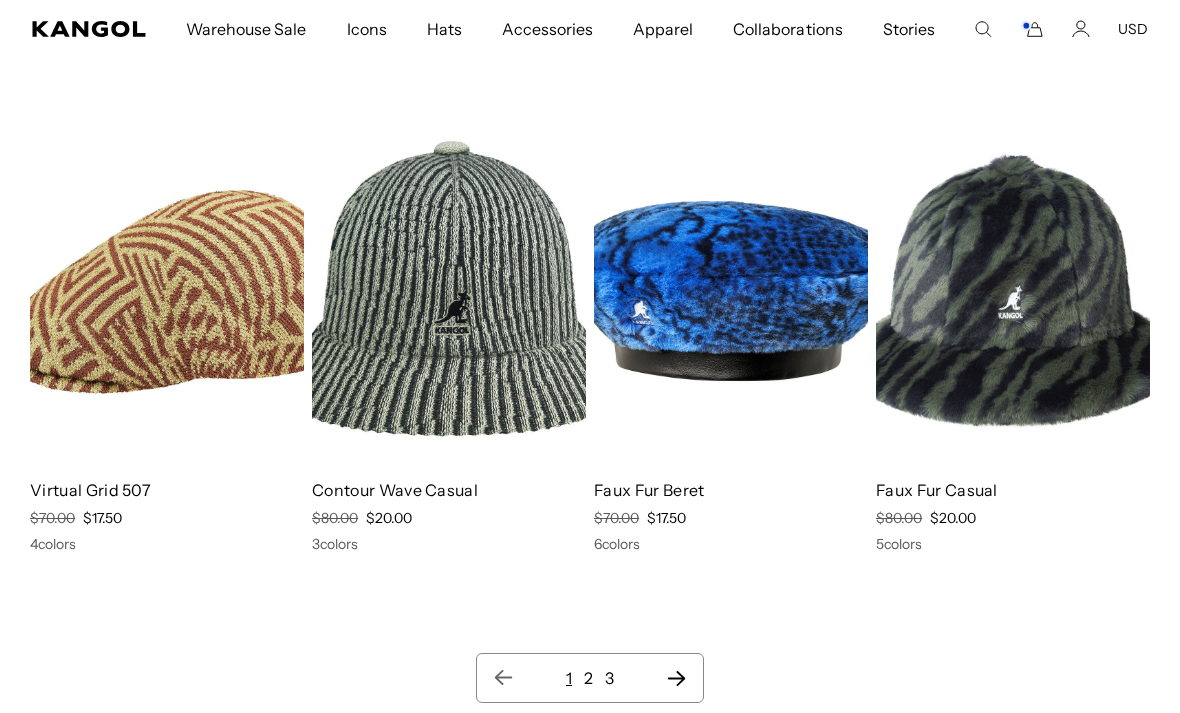 click at bounding box center (0, 0) 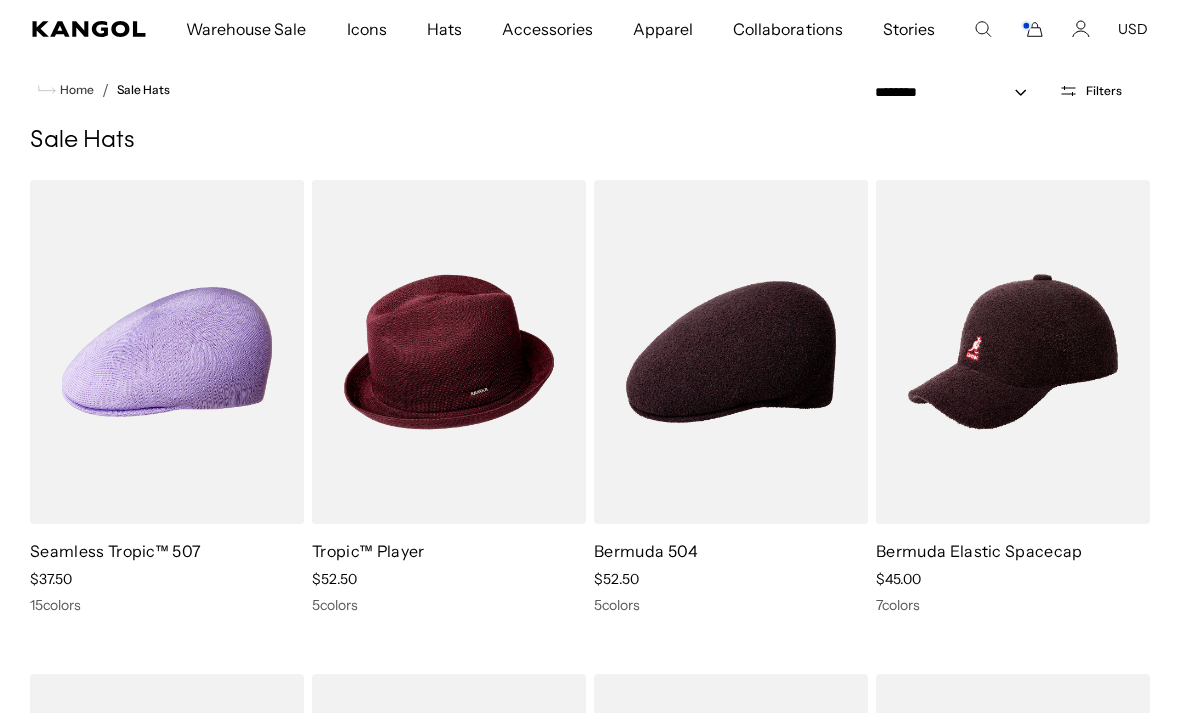 click at bounding box center (0, 0) 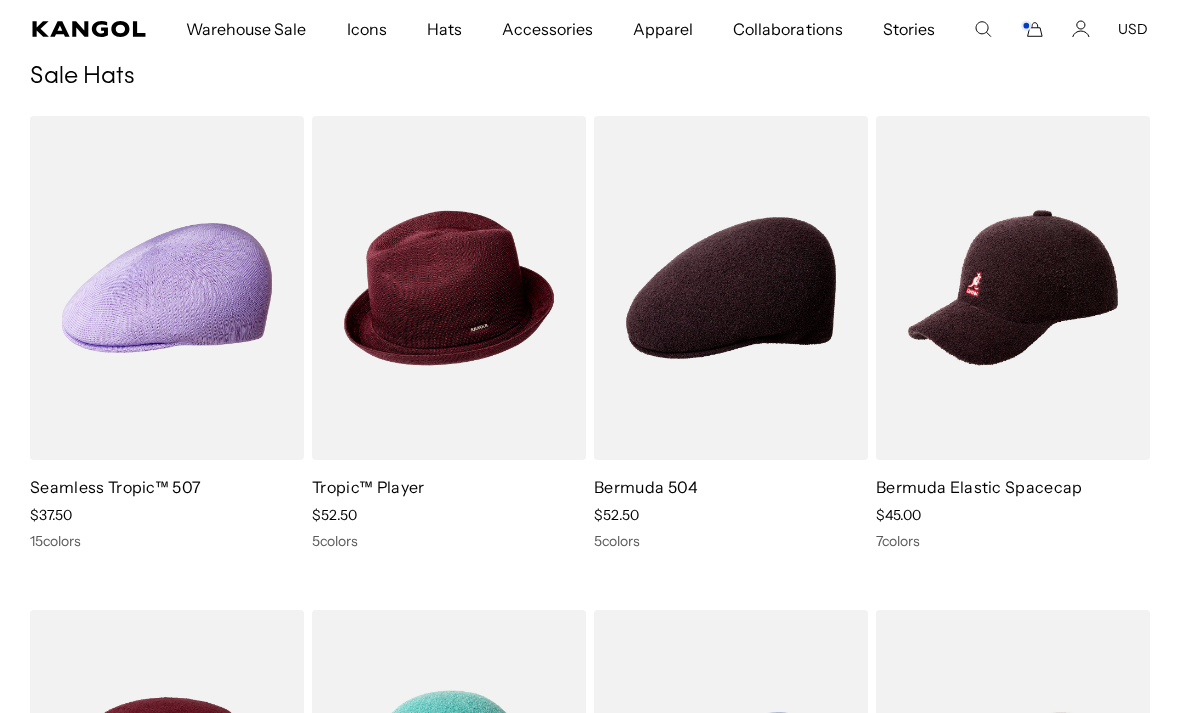 scroll, scrollTop: 0, scrollLeft: 0, axis: both 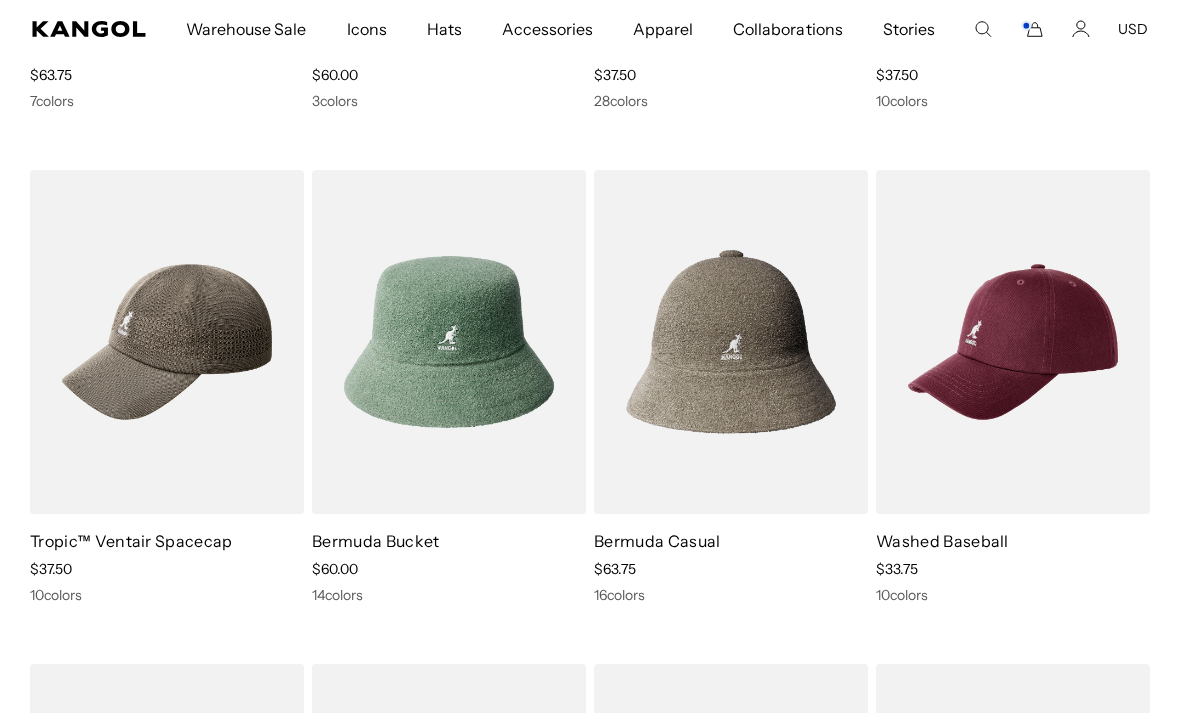 click at bounding box center [0, 0] 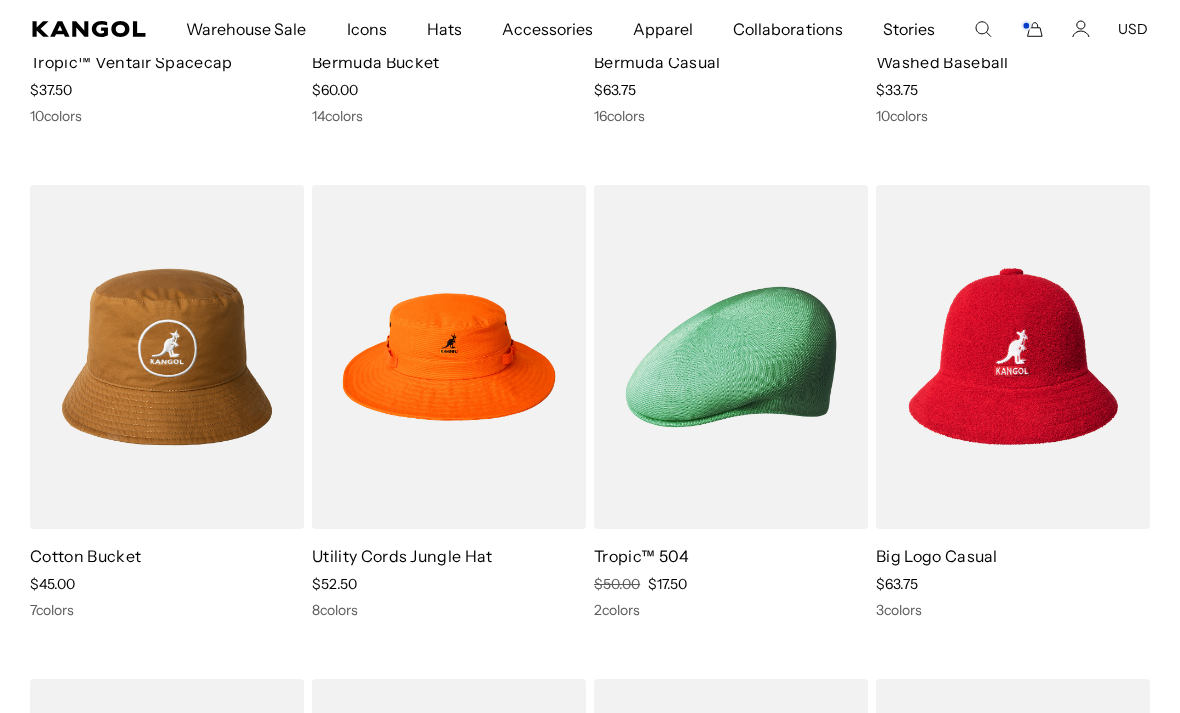 scroll, scrollTop: 1537, scrollLeft: 0, axis: vertical 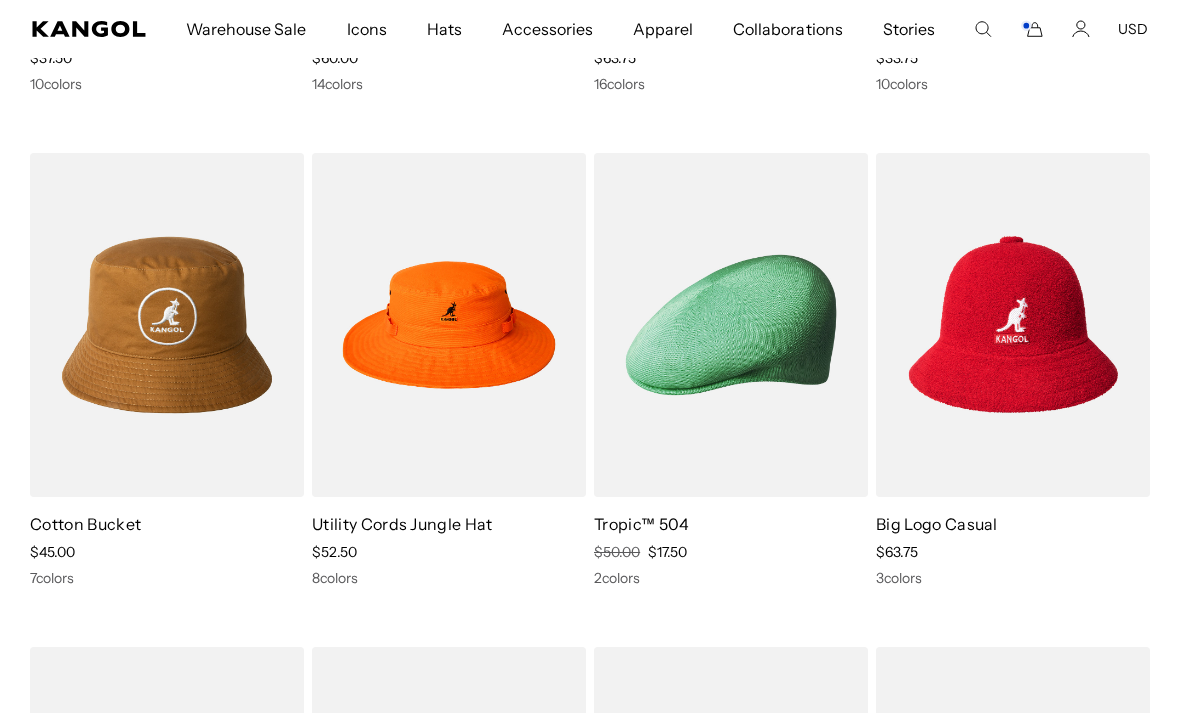 click at bounding box center (0, 0) 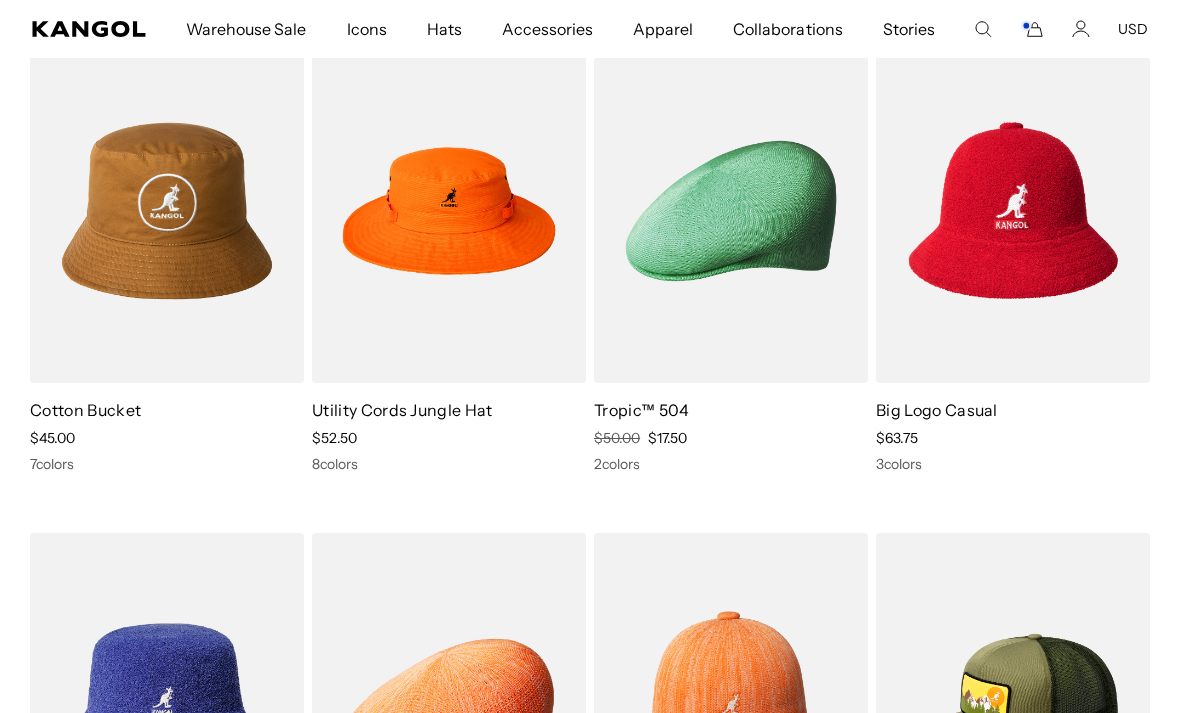 scroll, scrollTop: 1799, scrollLeft: 0, axis: vertical 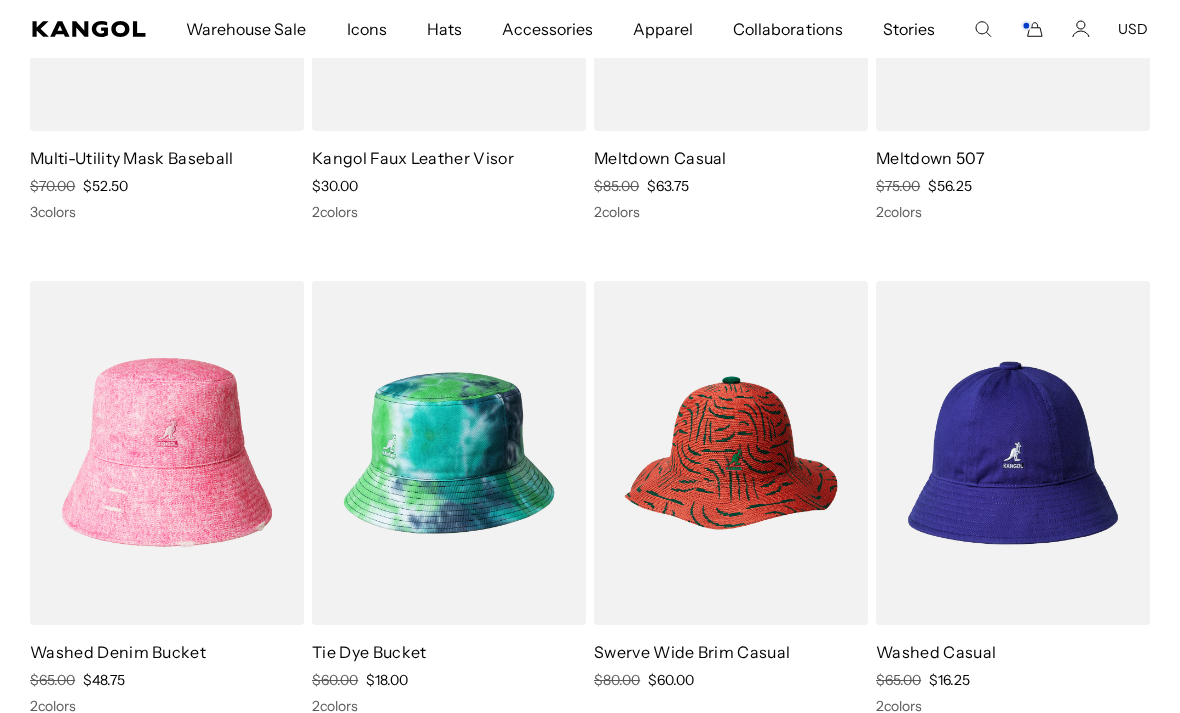 click at bounding box center [731, 453] 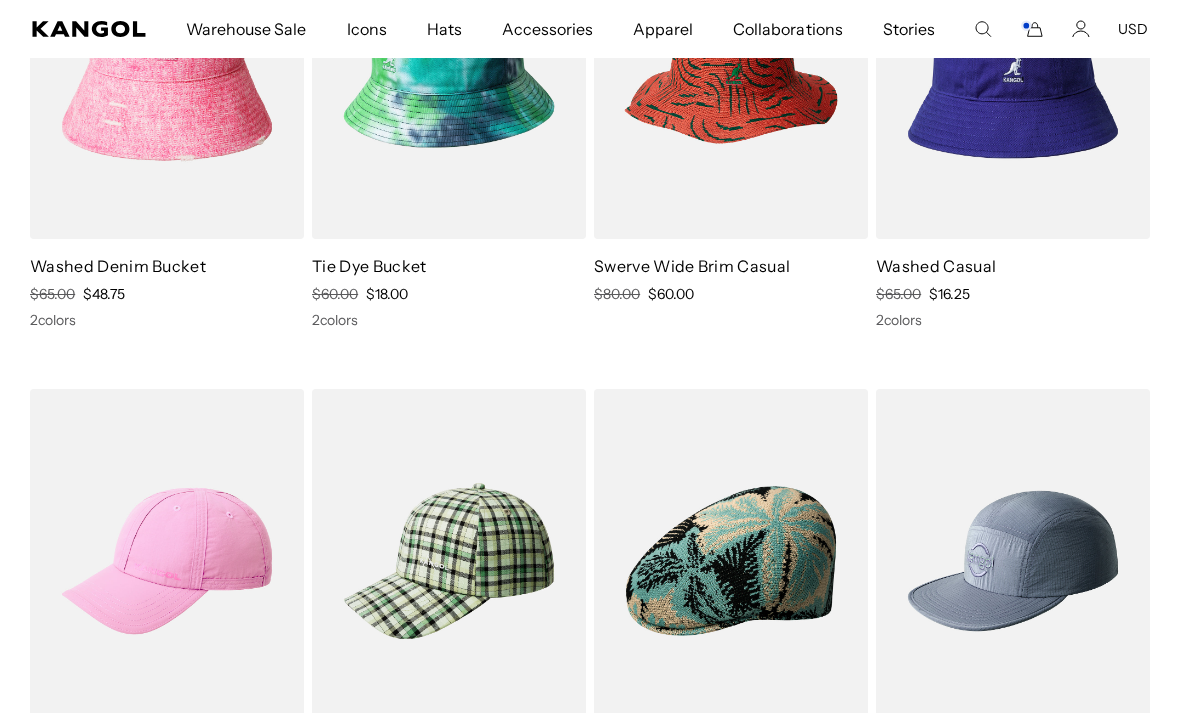 scroll, scrollTop: 5457, scrollLeft: 0, axis: vertical 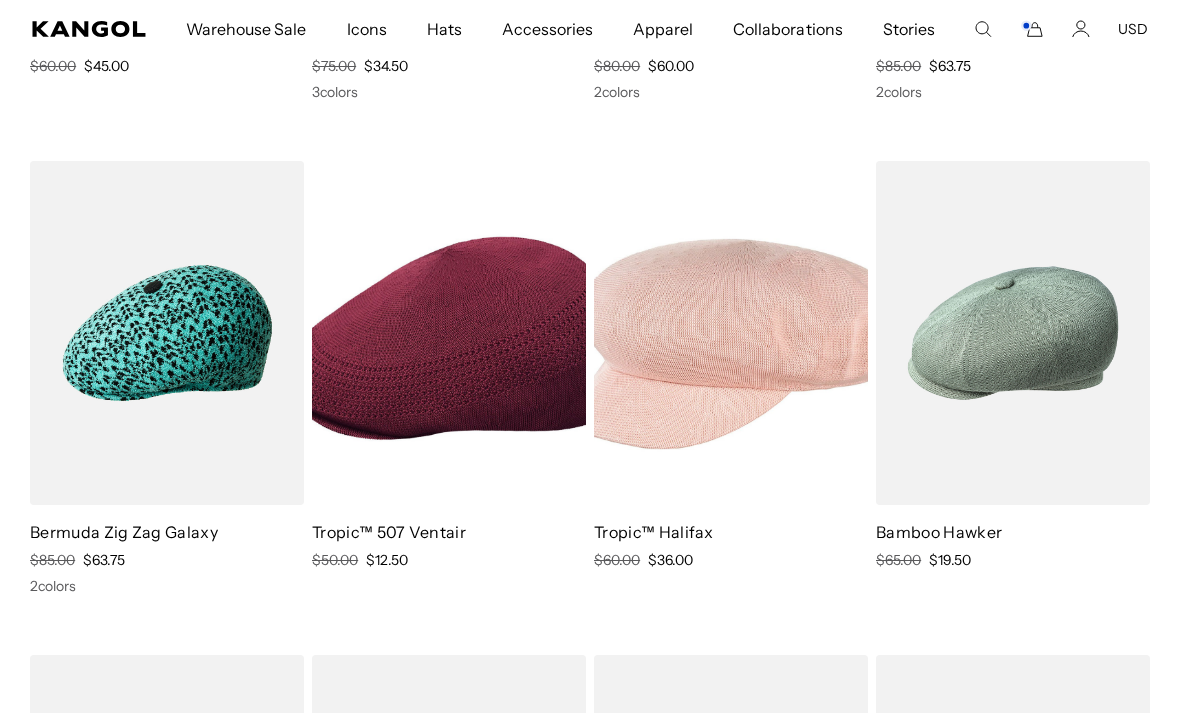 click at bounding box center (0, 0) 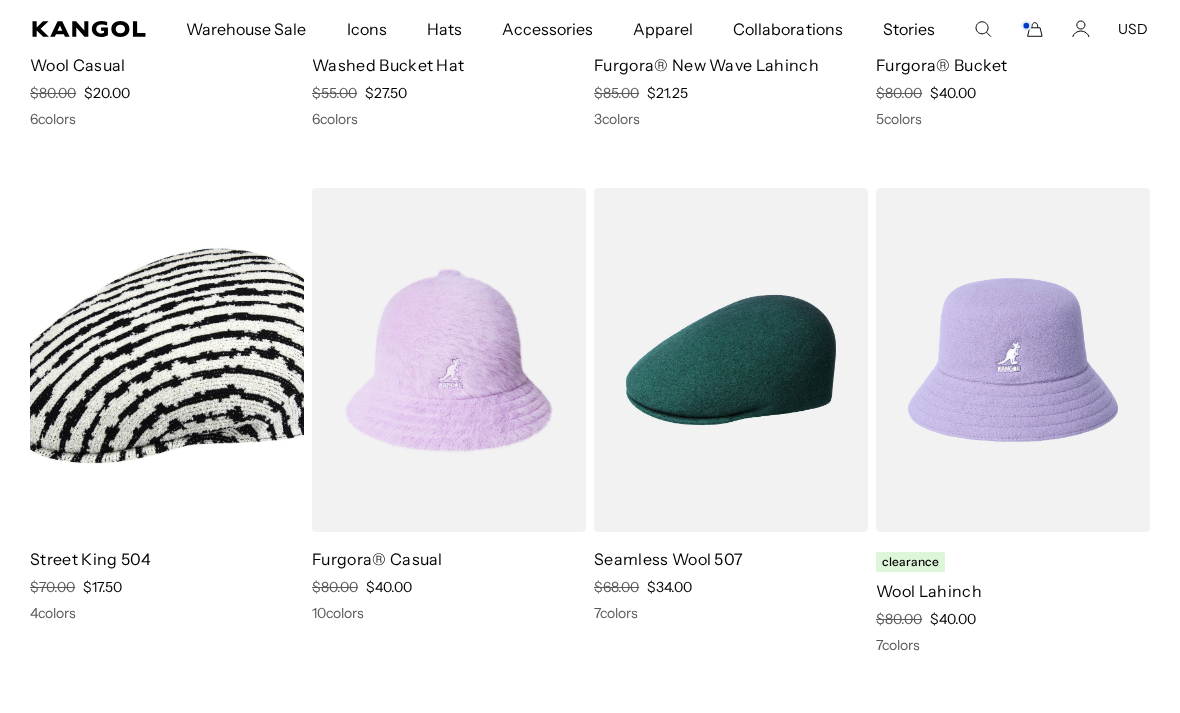 scroll, scrollTop: 9913, scrollLeft: 0, axis: vertical 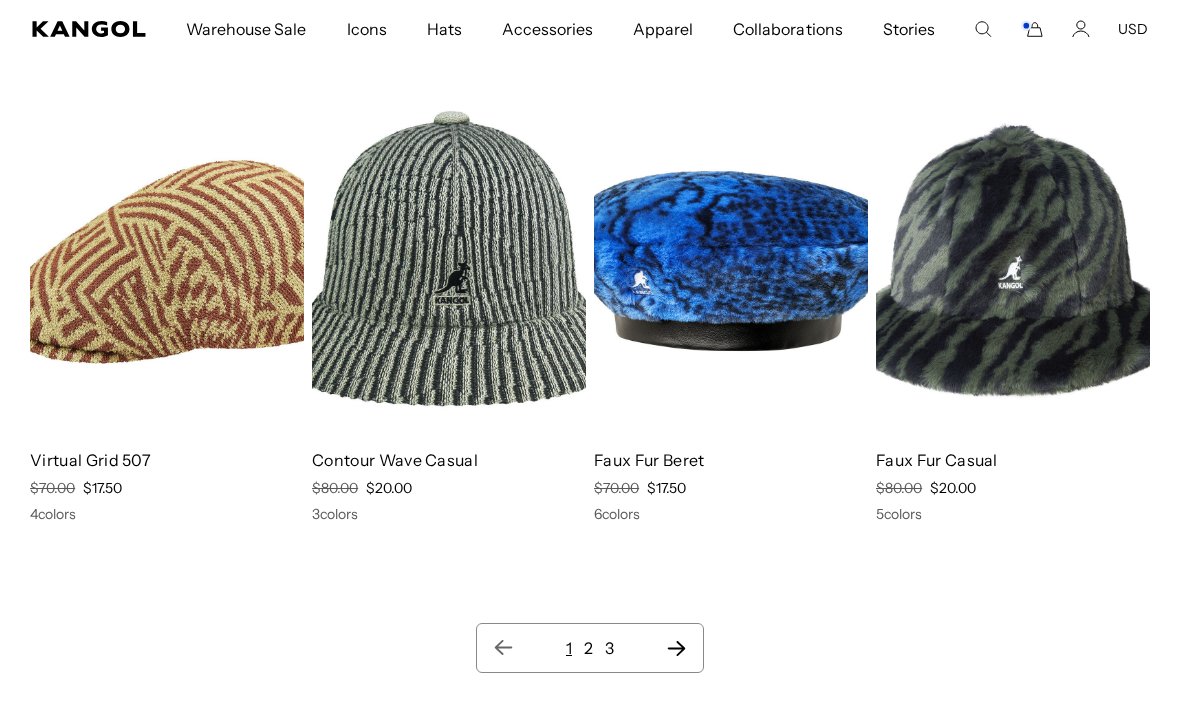 click 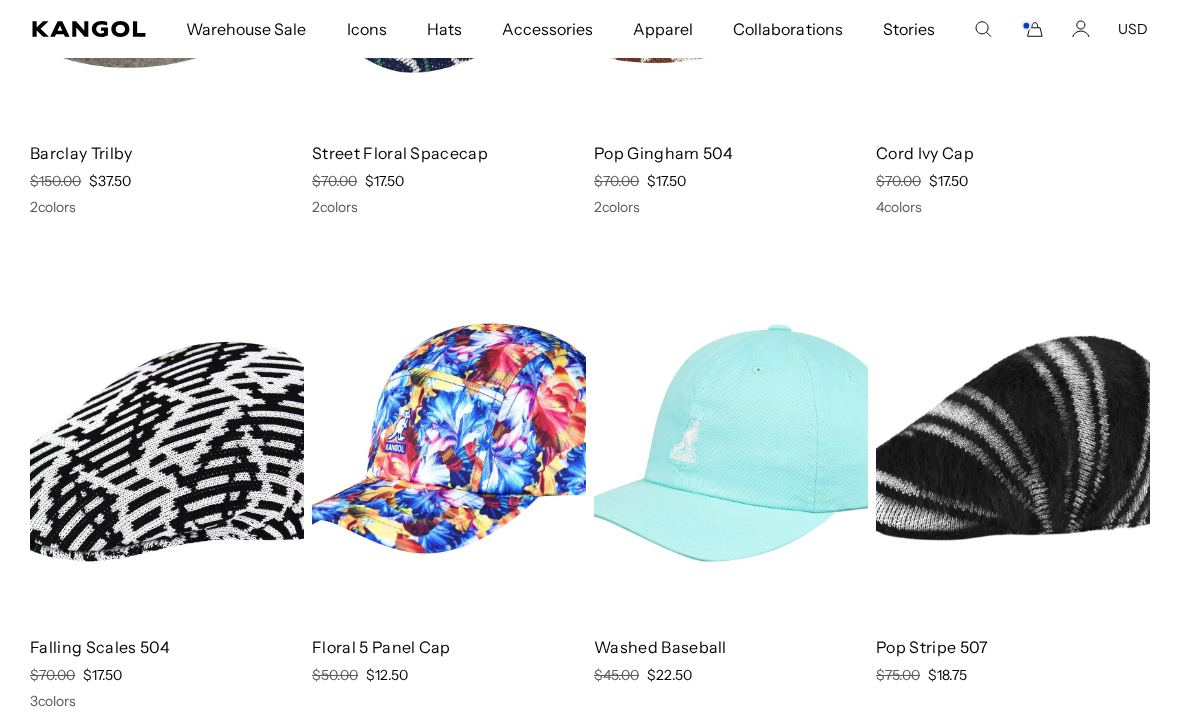 click at bounding box center (0, 0) 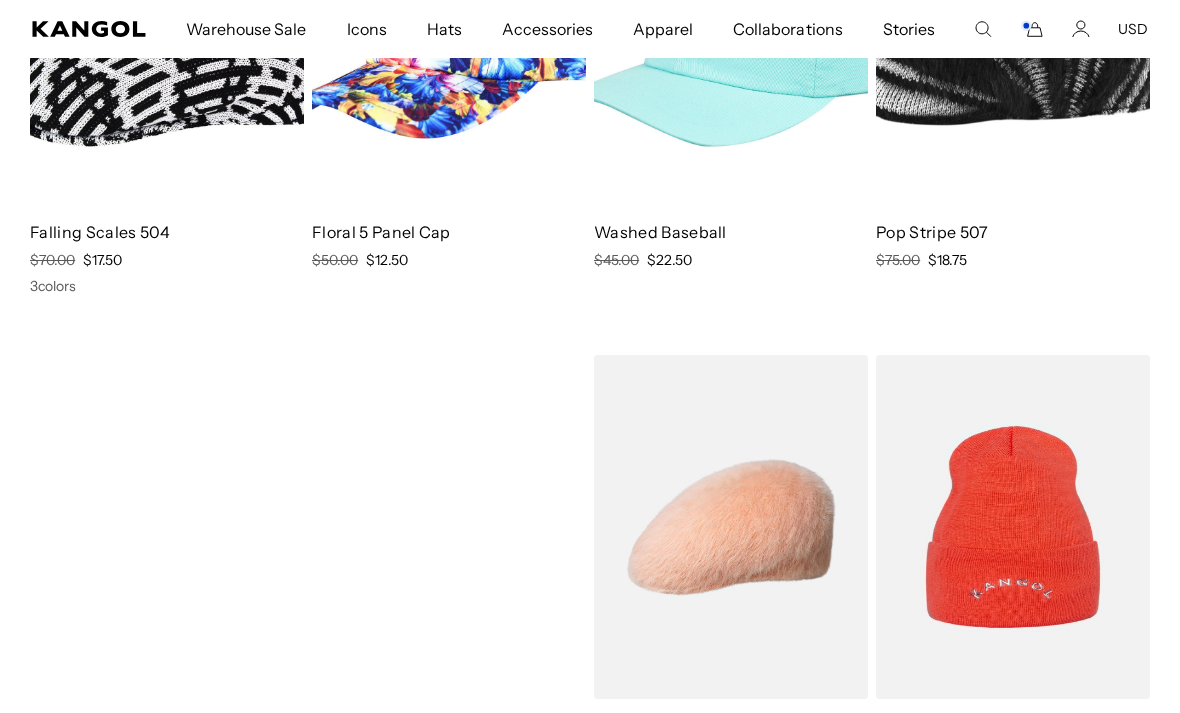 scroll, scrollTop: 5795, scrollLeft: 0, axis: vertical 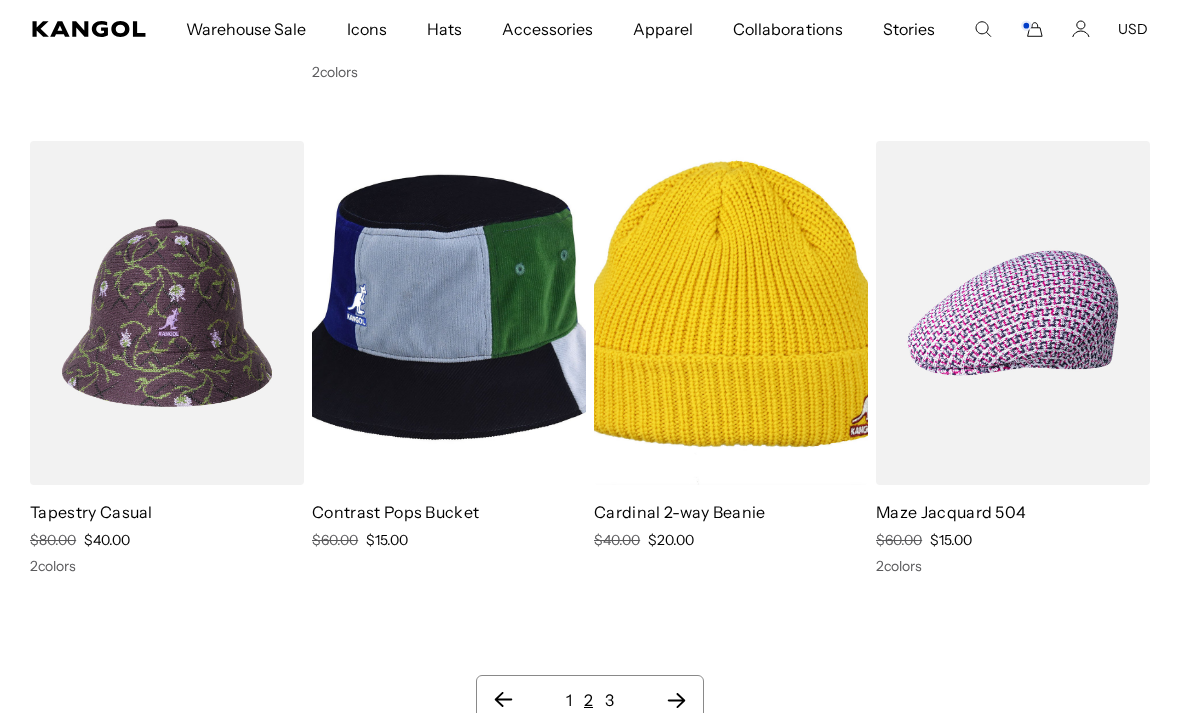 click 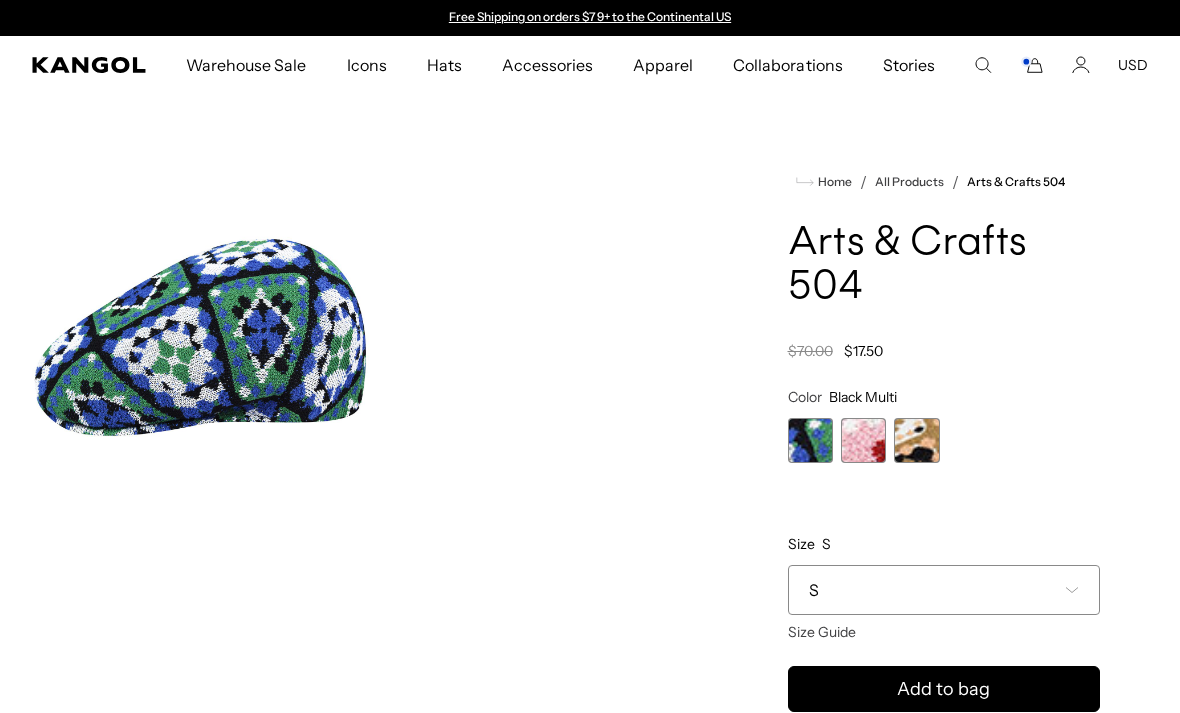 scroll, scrollTop: 0, scrollLeft: 0, axis: both 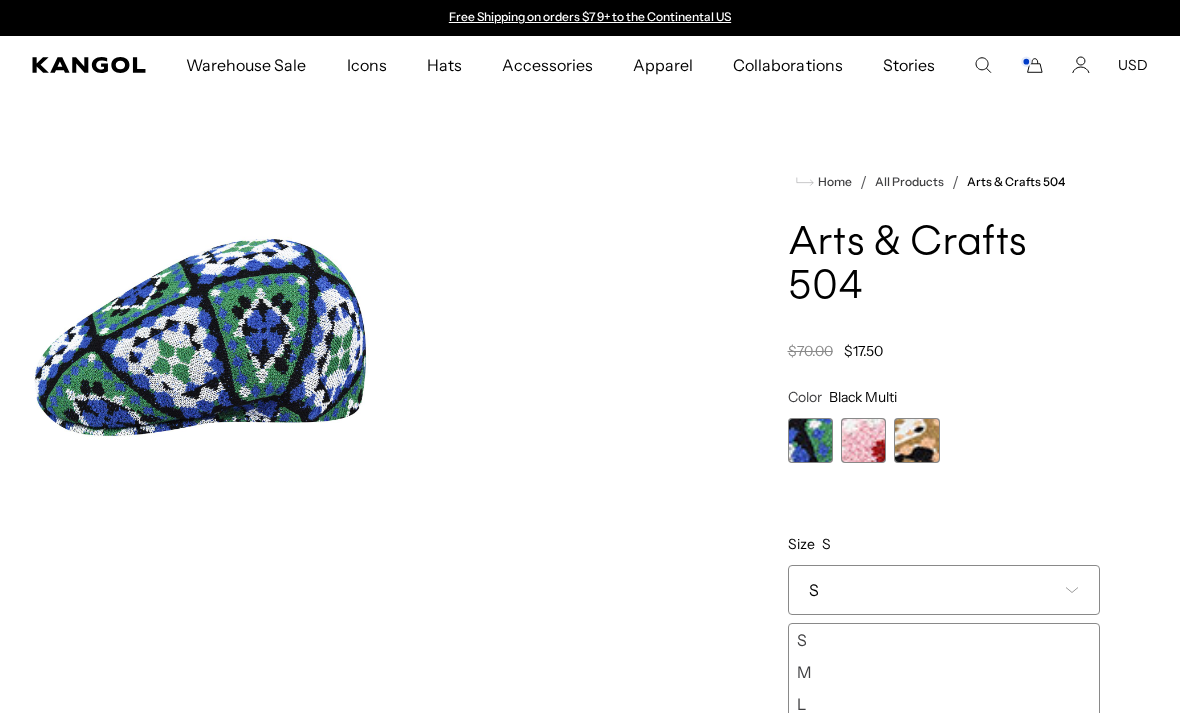 click on "S" at bounding box center (944, 590) 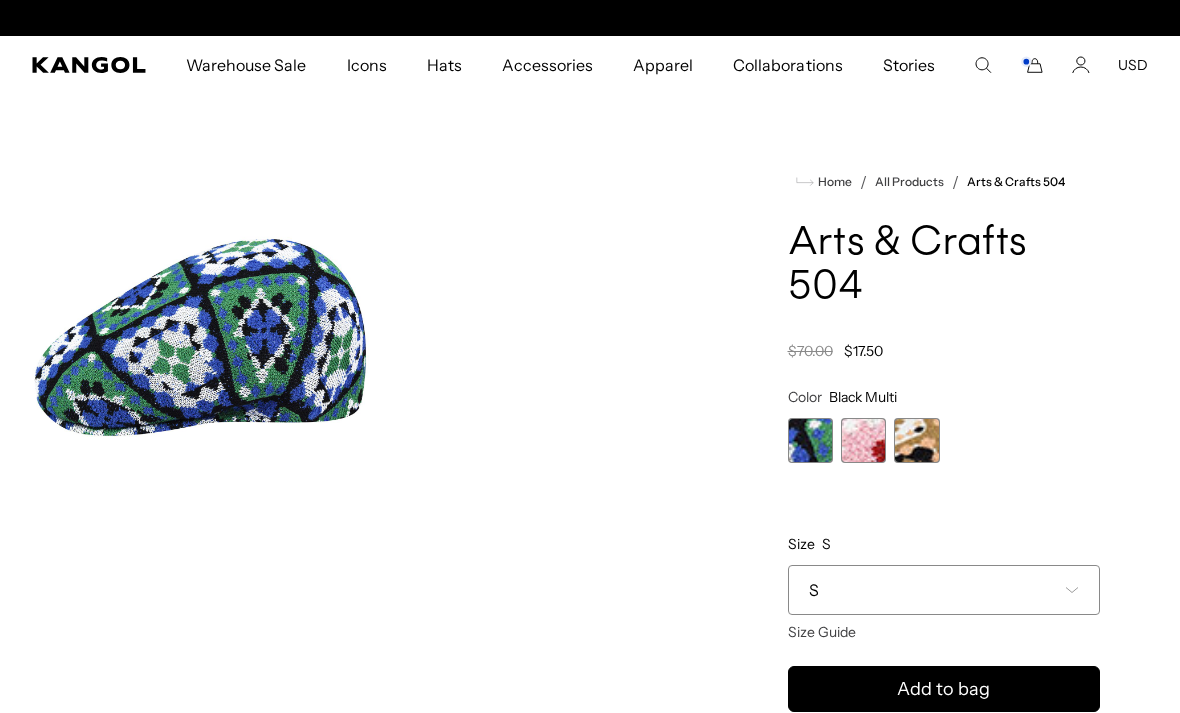 scroll, scrollTop: 0, scrollLeft: 412, axis: horizontal 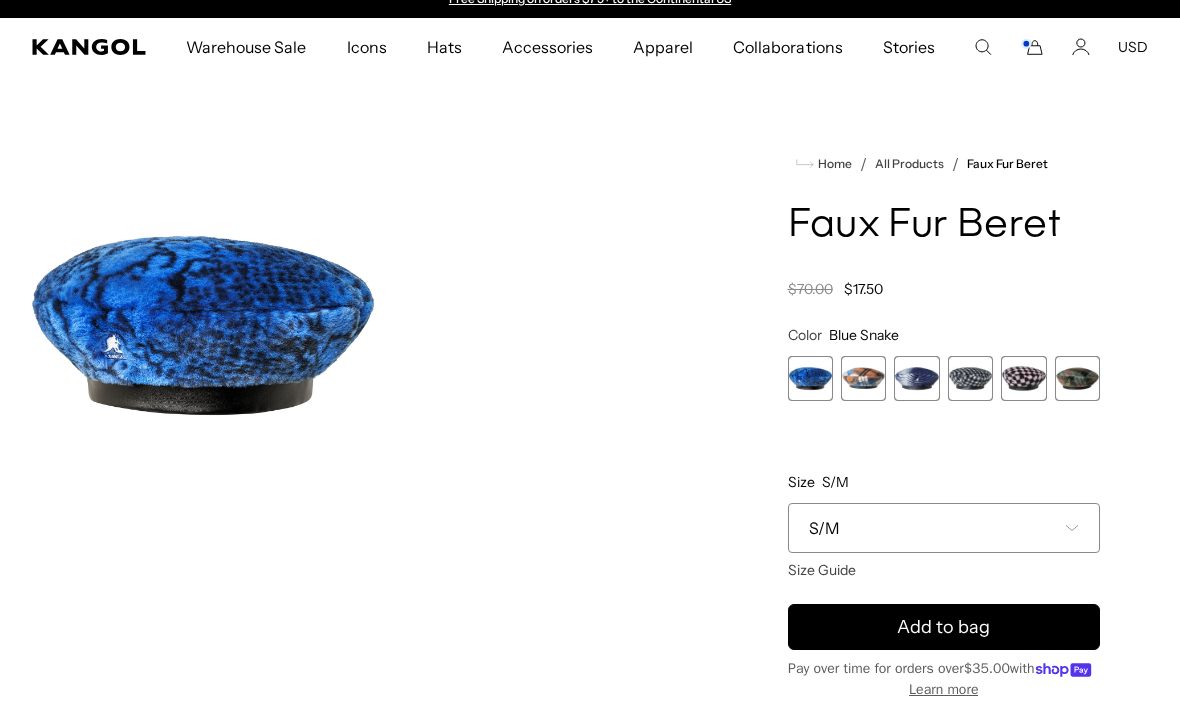 click on "S/M" at bounding box center (944, 528) 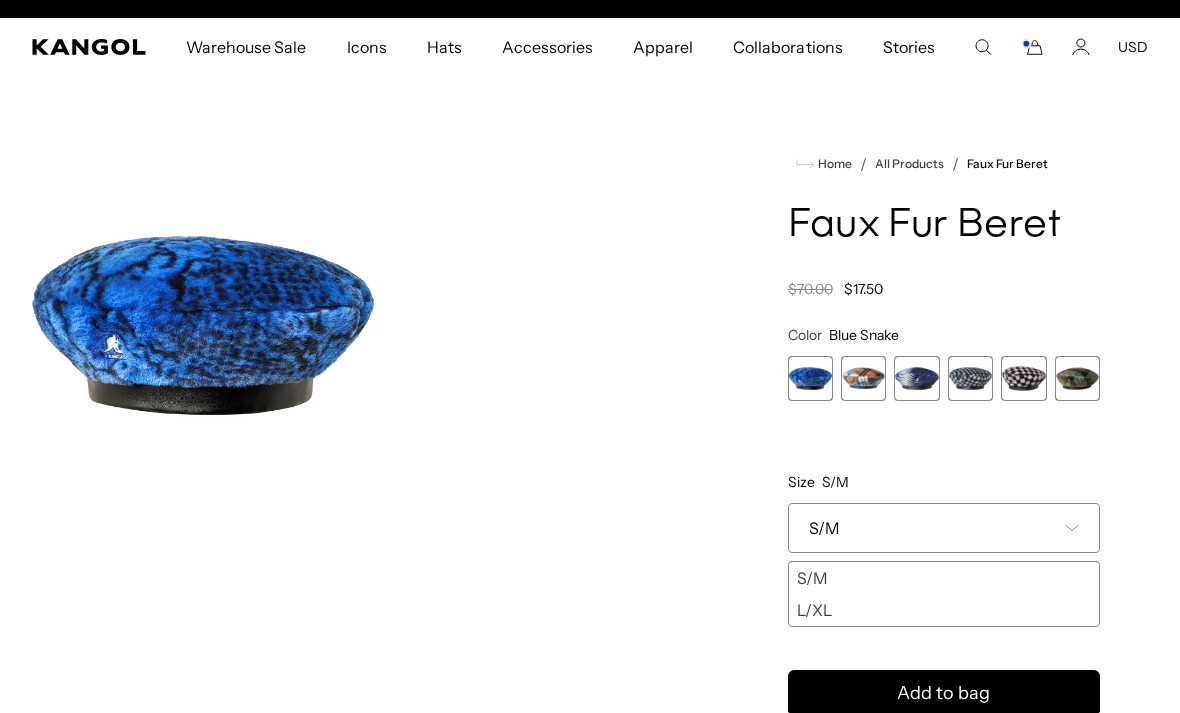 click on "L/XL" at bounding box center (944, 610) 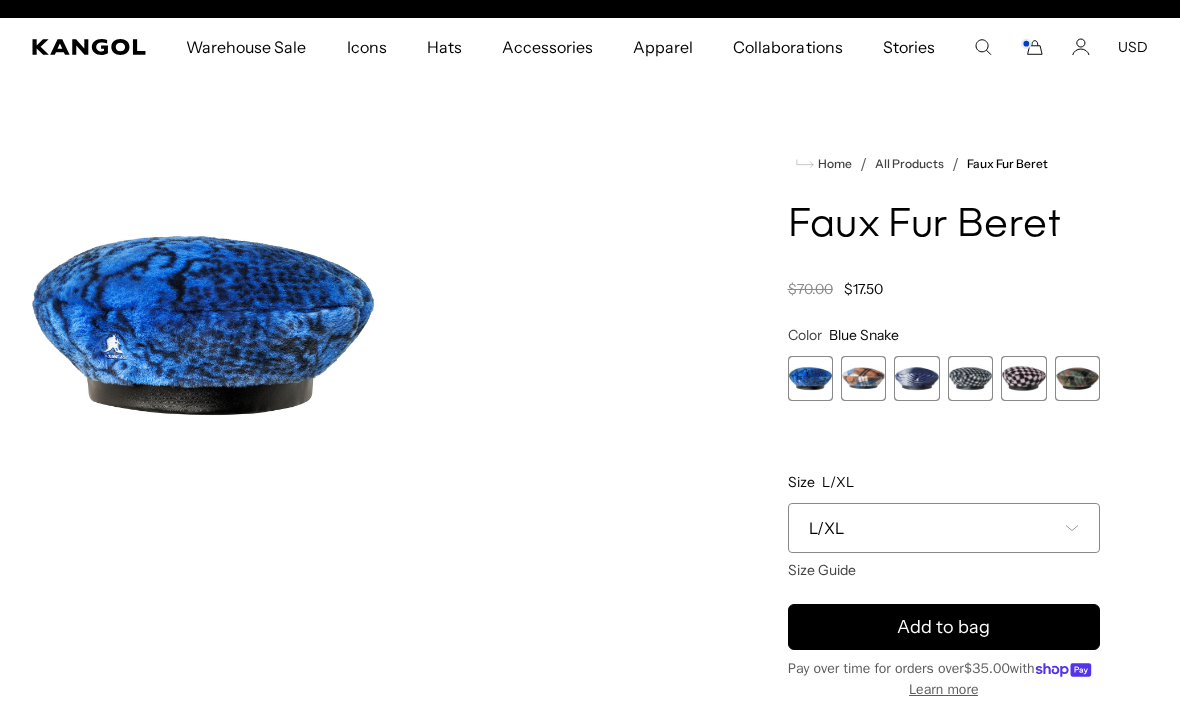 scroll, scrollTop: 0, scrollLeft: 0, axis: both 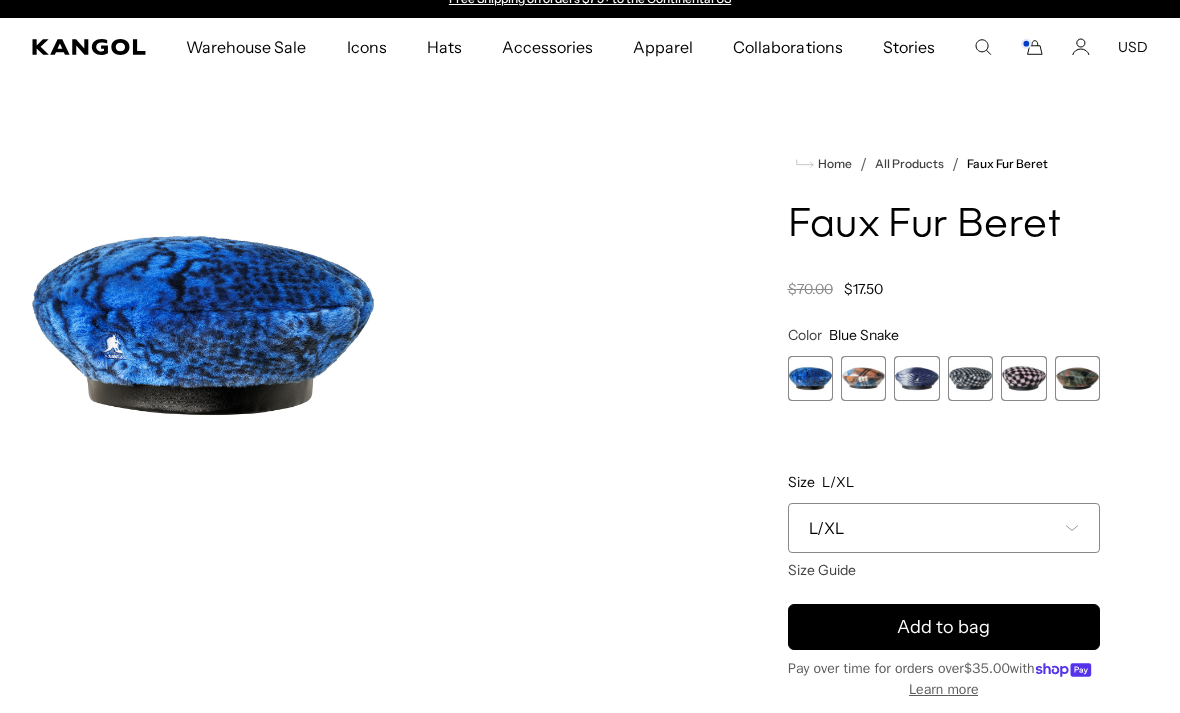 click at bounding box center [863, 378] 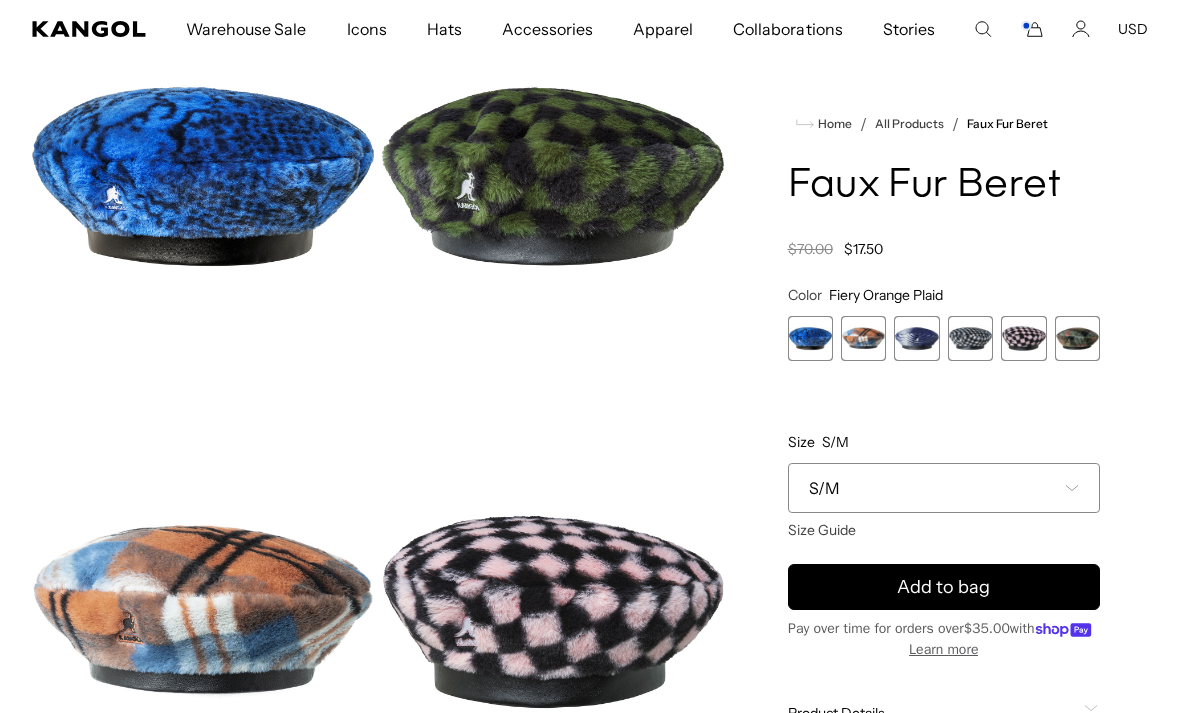 scroll, scrollTop: 178, scrollLeft: 0, axis: vertical 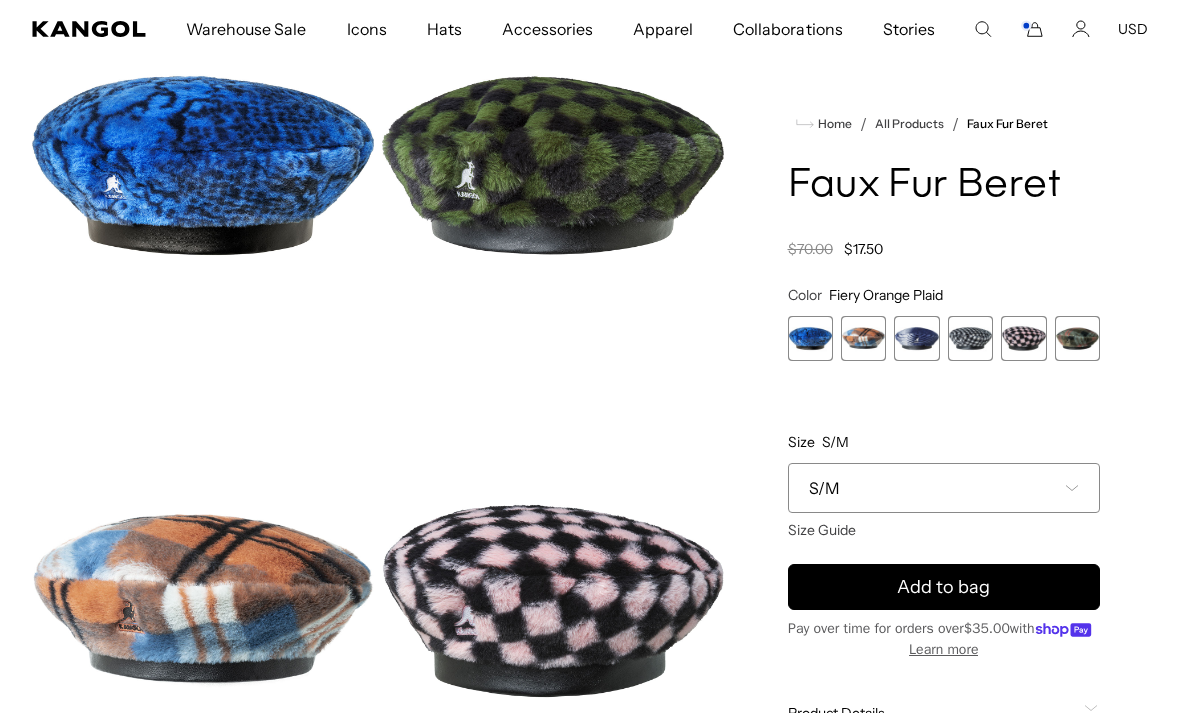 click on "S/M" at bounding box center (944, 488) 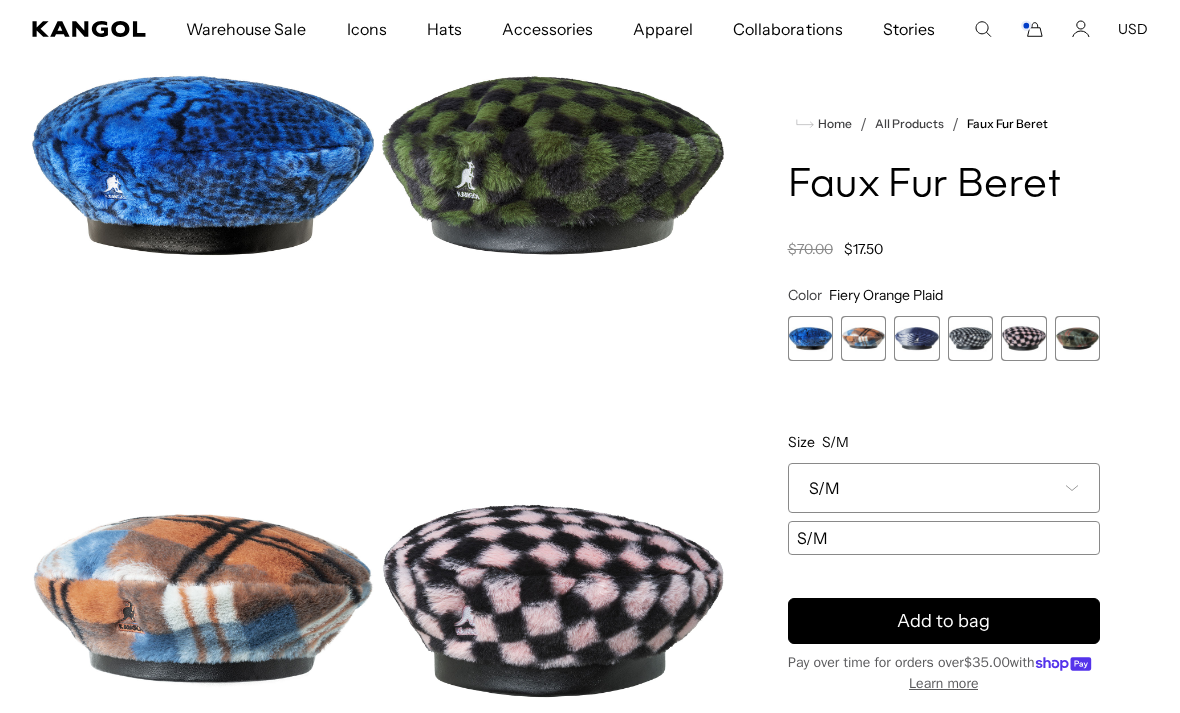 scroll, scrollTop: 0, scrollLeft: 0, axis: both 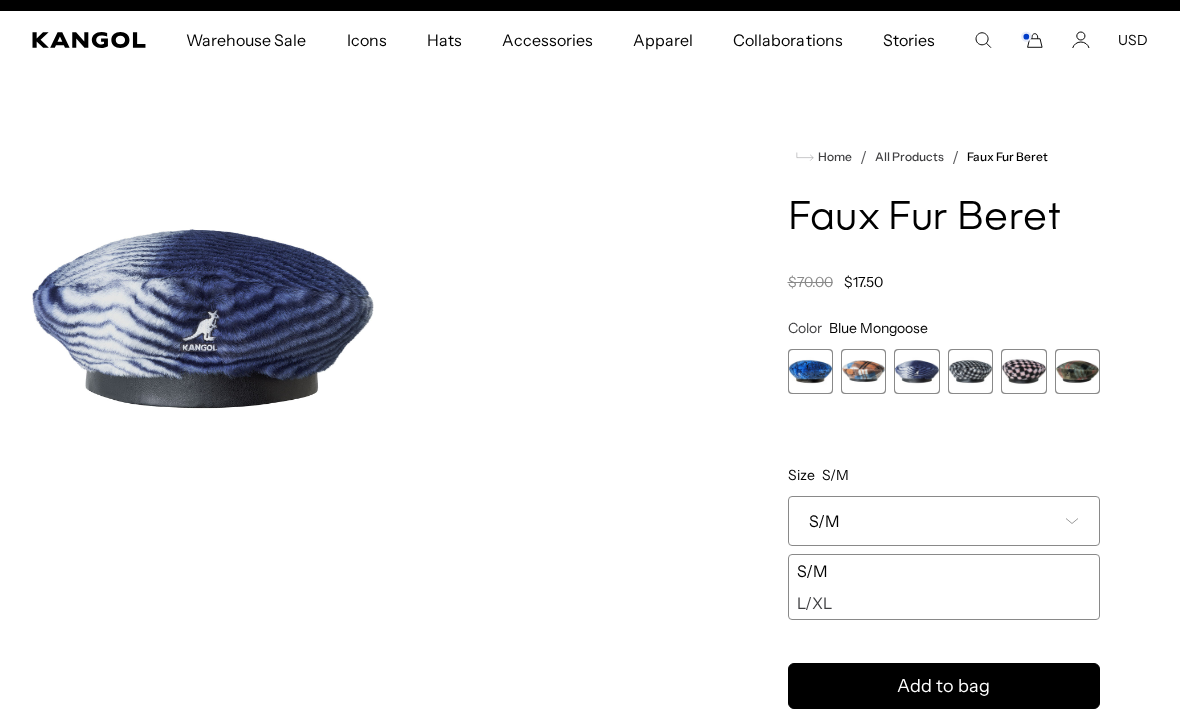 click at bounding box center (970, 371) 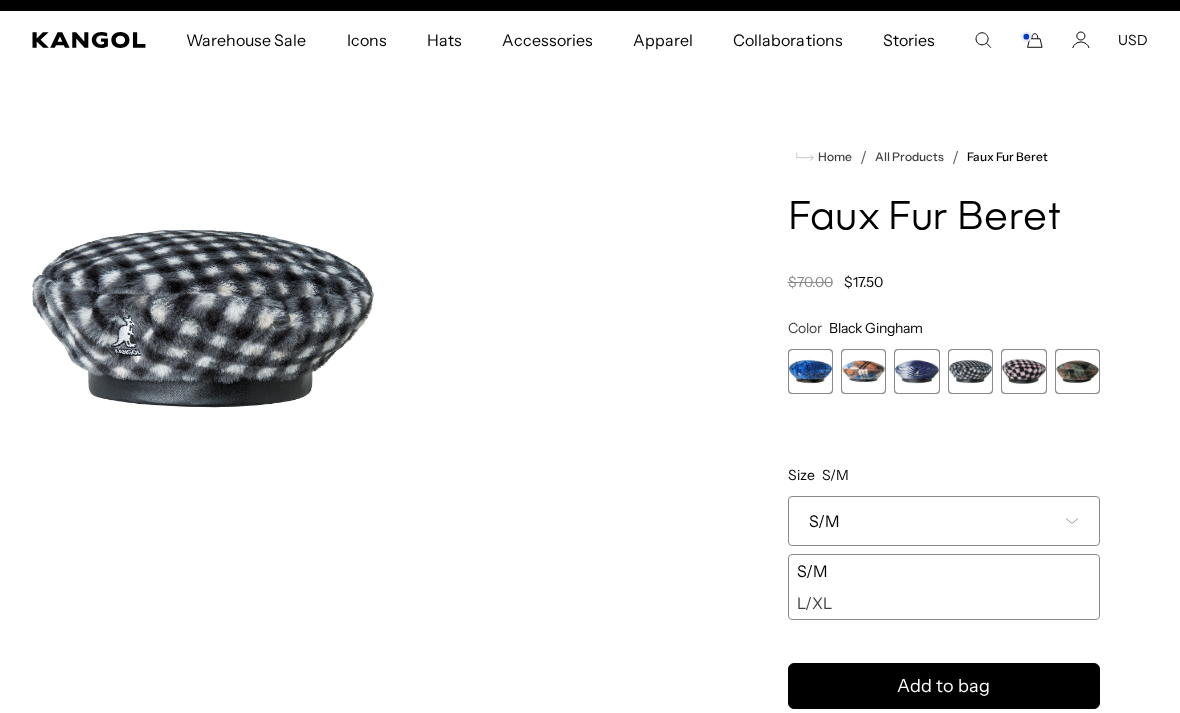 scroll, scrollTop: 0, scrollLeft: 0, axis: both 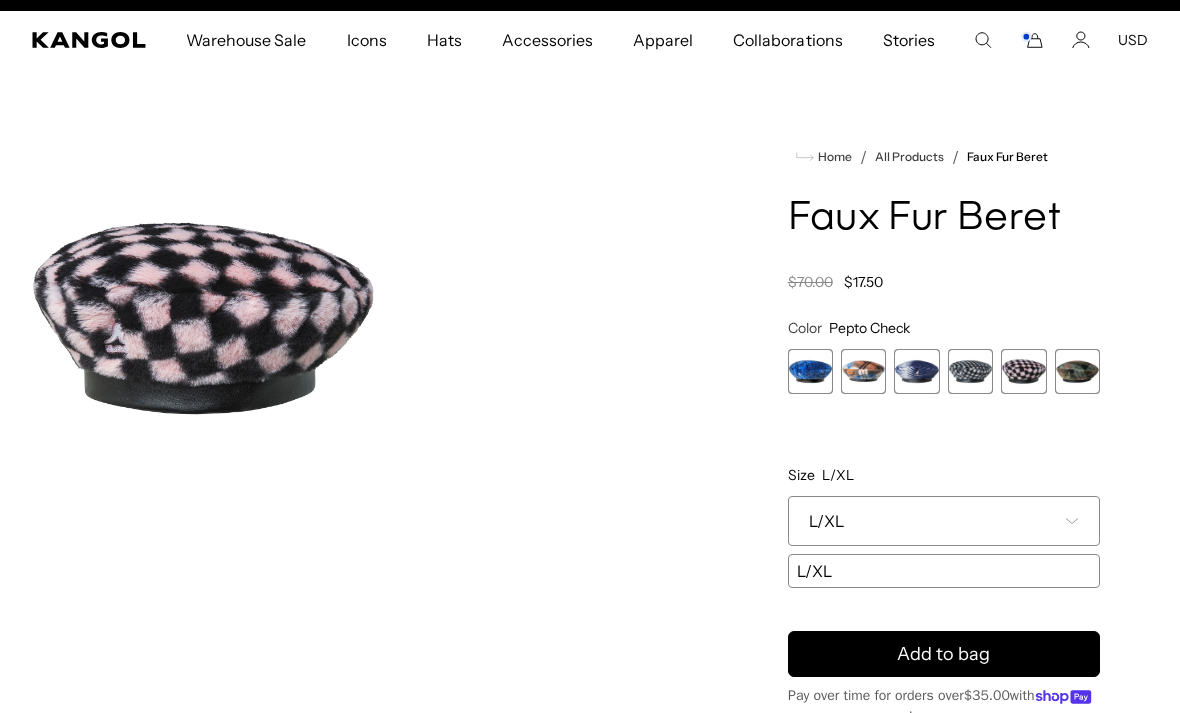 click at bounding box center (1077, 371) 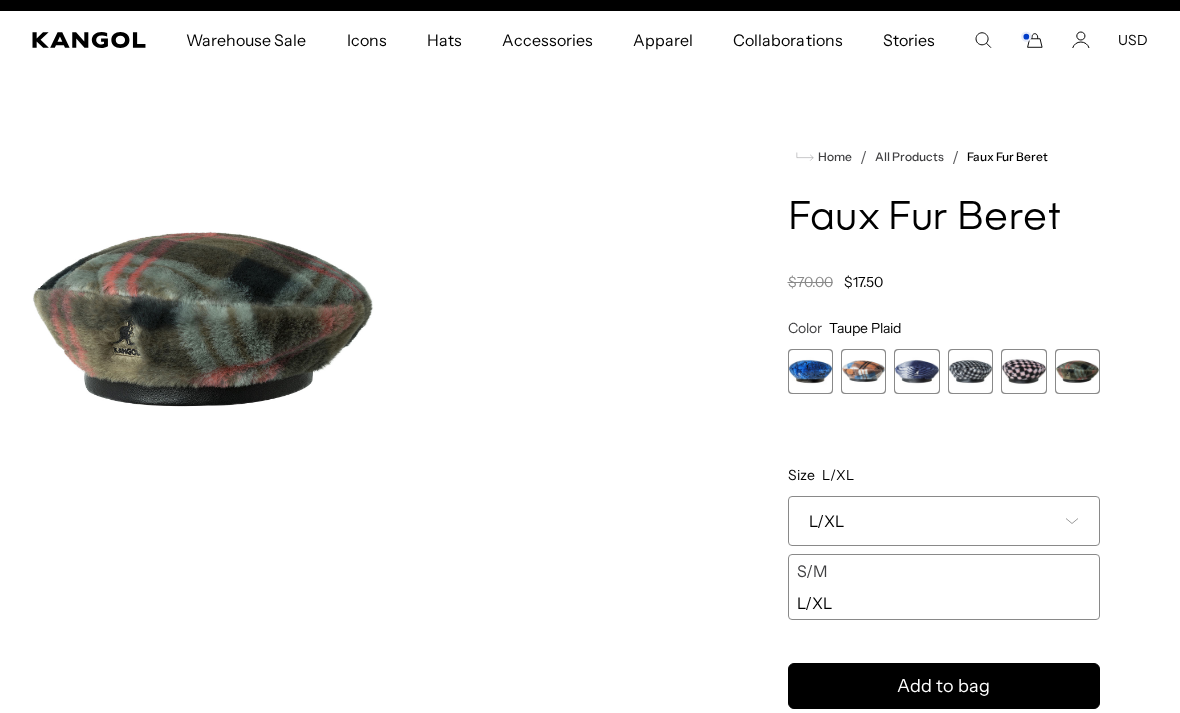 scroll, scrollTop: 0, scrollLeft: 0, axis: both 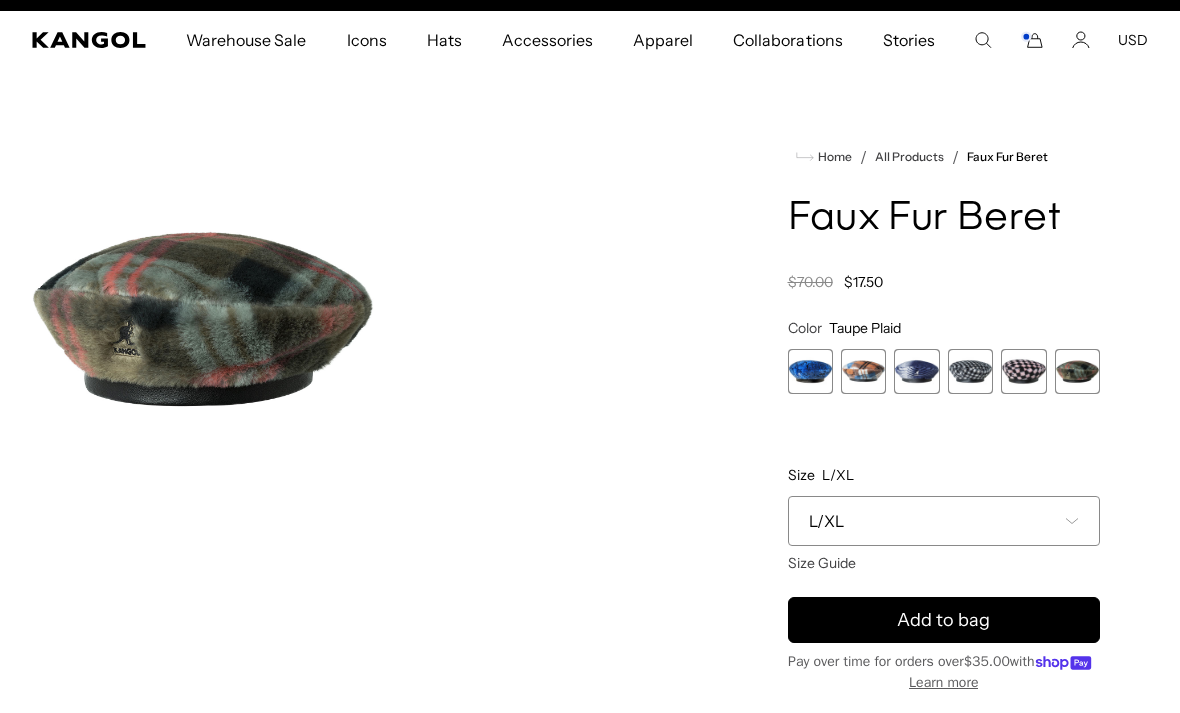 click on "Add to bag" at bounding box center [944, 620] 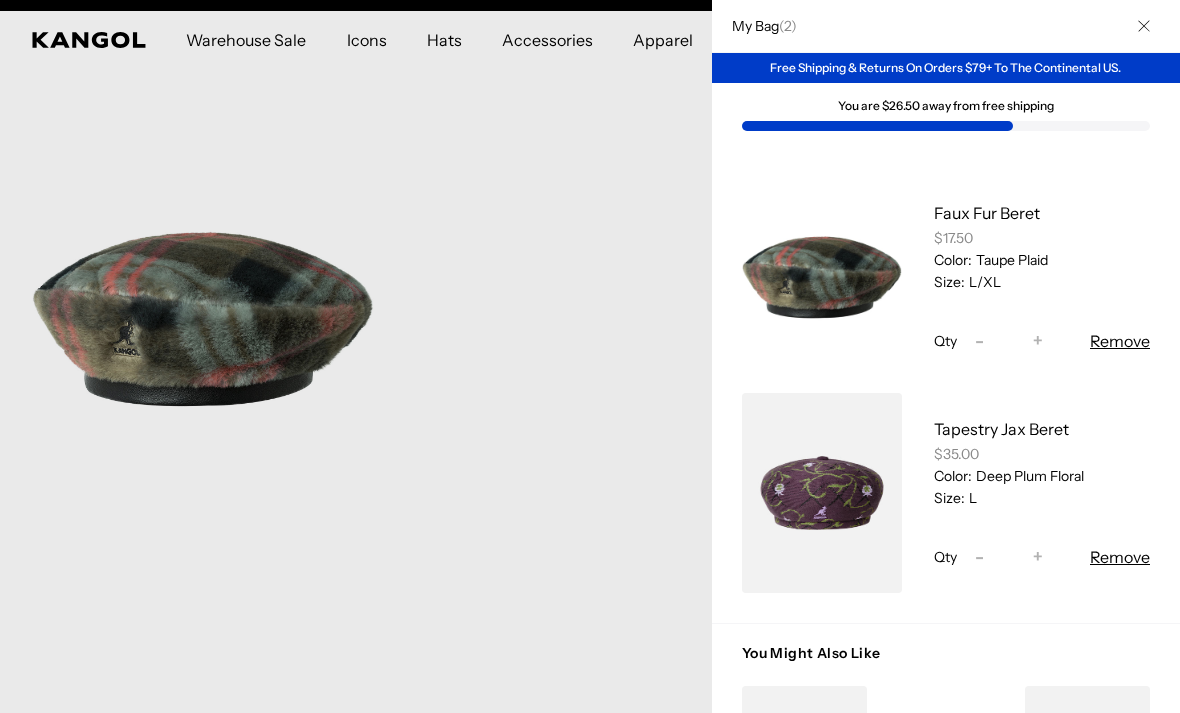 scroll, scrollTop: 0, scrollLeft: 0, axis: both 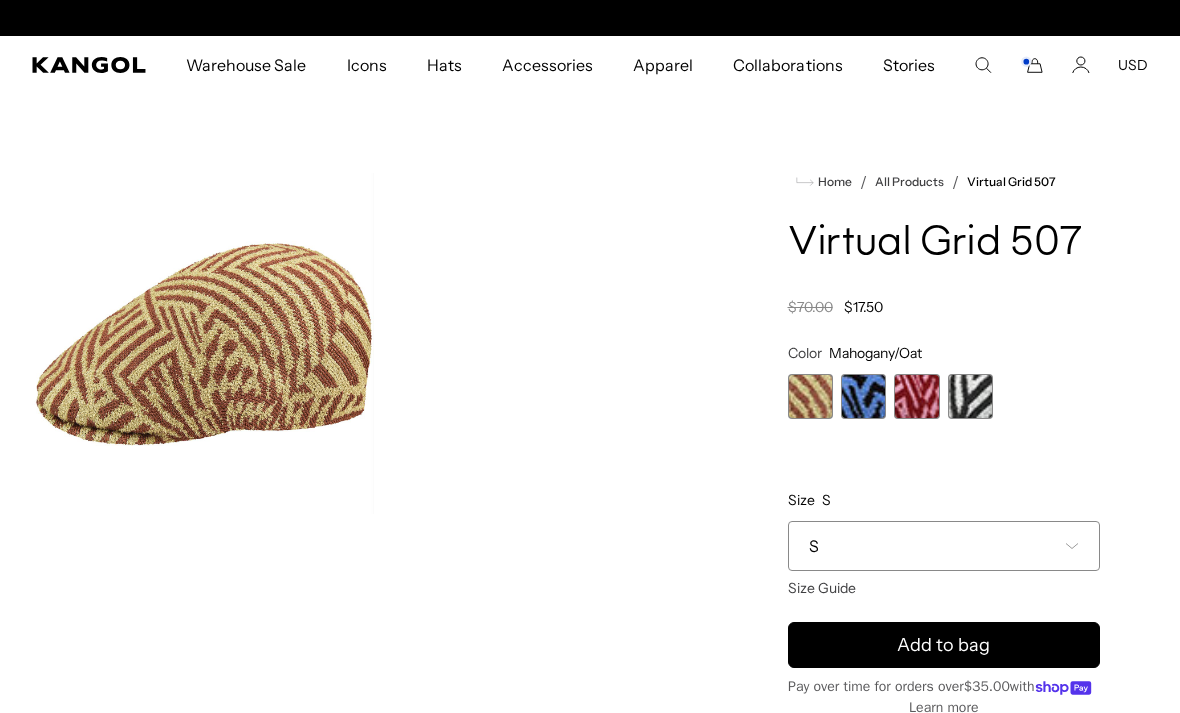 click on "S" at bounding box center [944, 546] 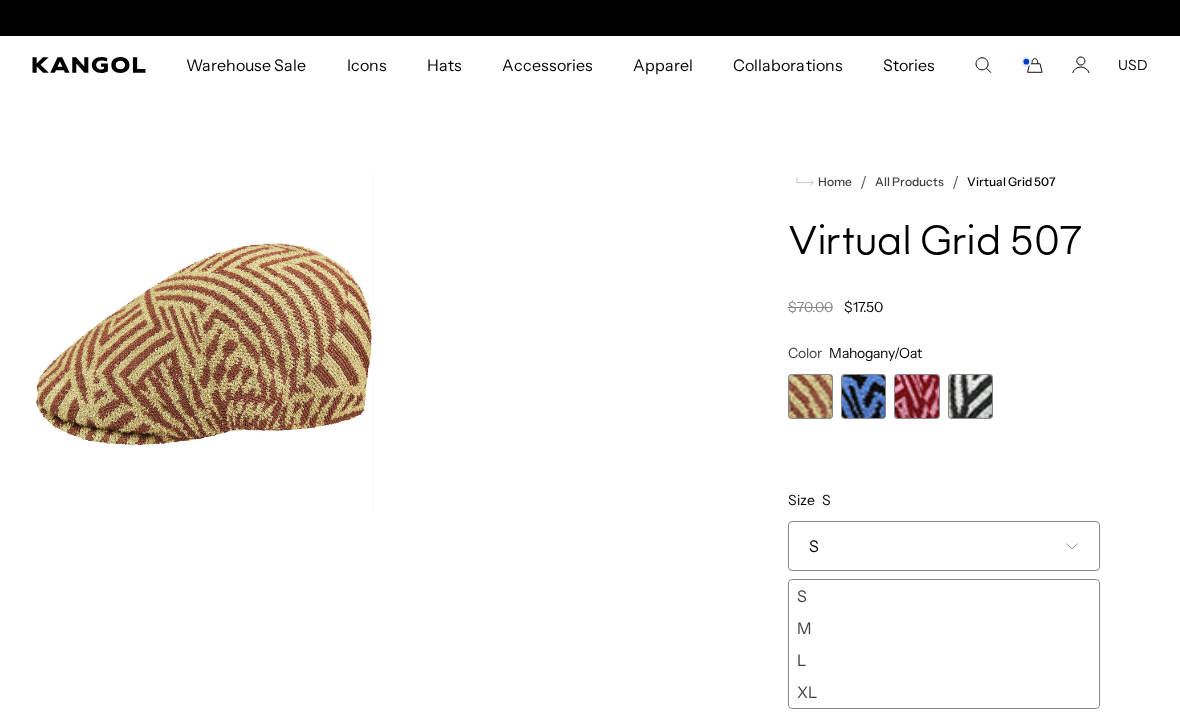 scroll, scrollTop: 0, scrollLeft: 412, axis: horizontal 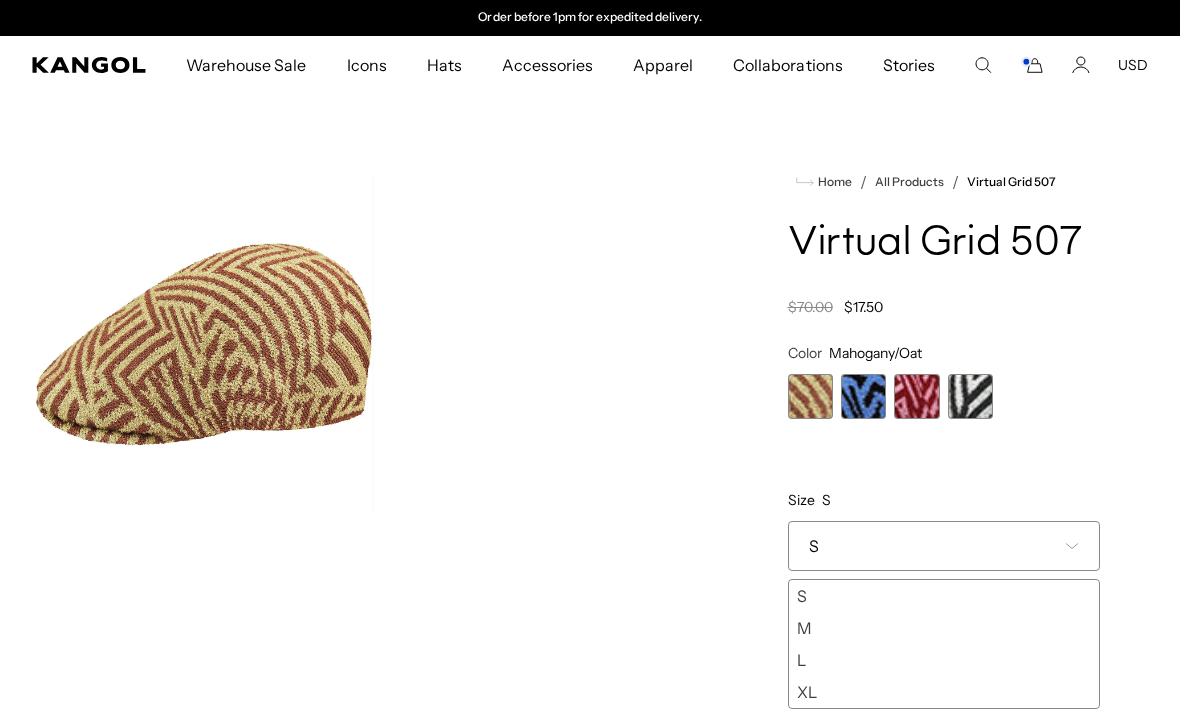 click at bounding box center [863, 396] 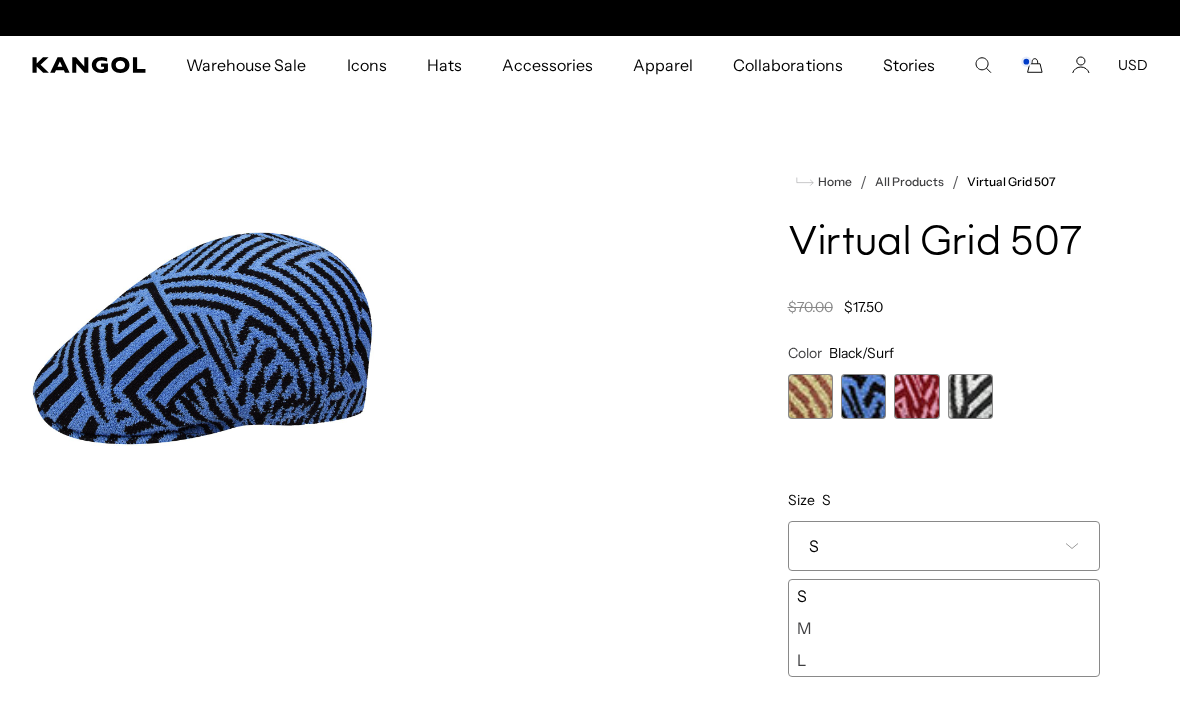 scroll, scrollTop: 0, scrollLeft: 0, axis: both 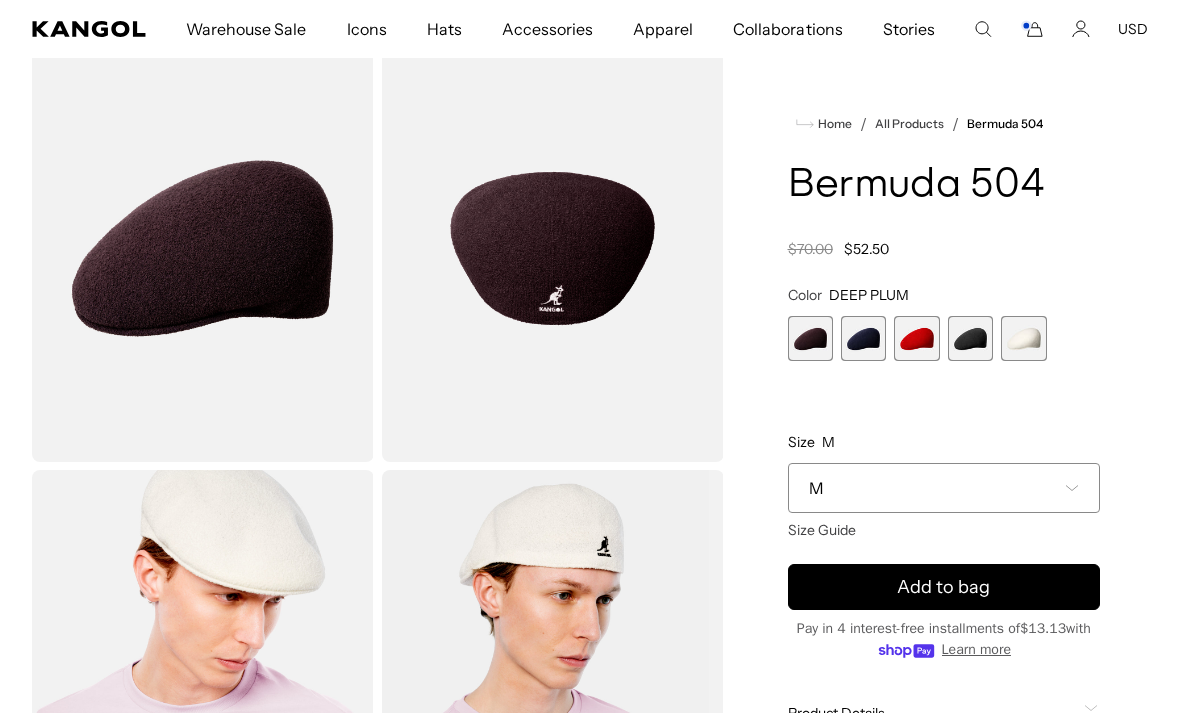 click at bounding box center (810, 338) 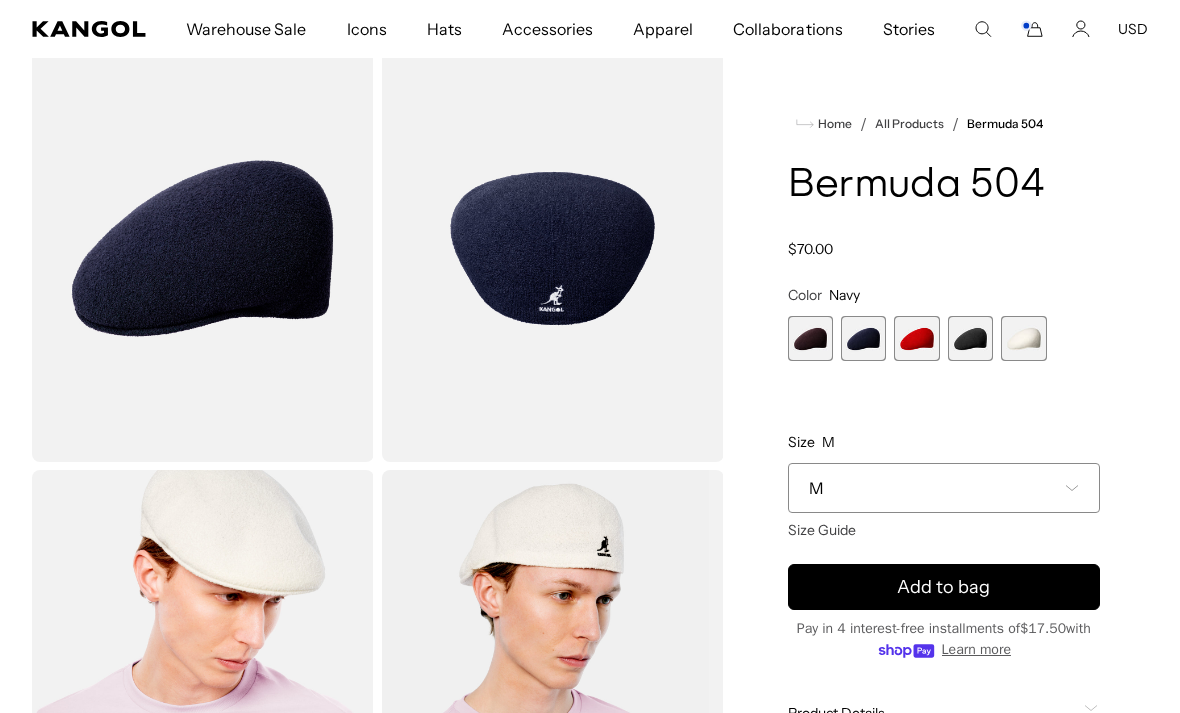 scroll, scrollTop: 0, scrollLeft: 0, axis: both 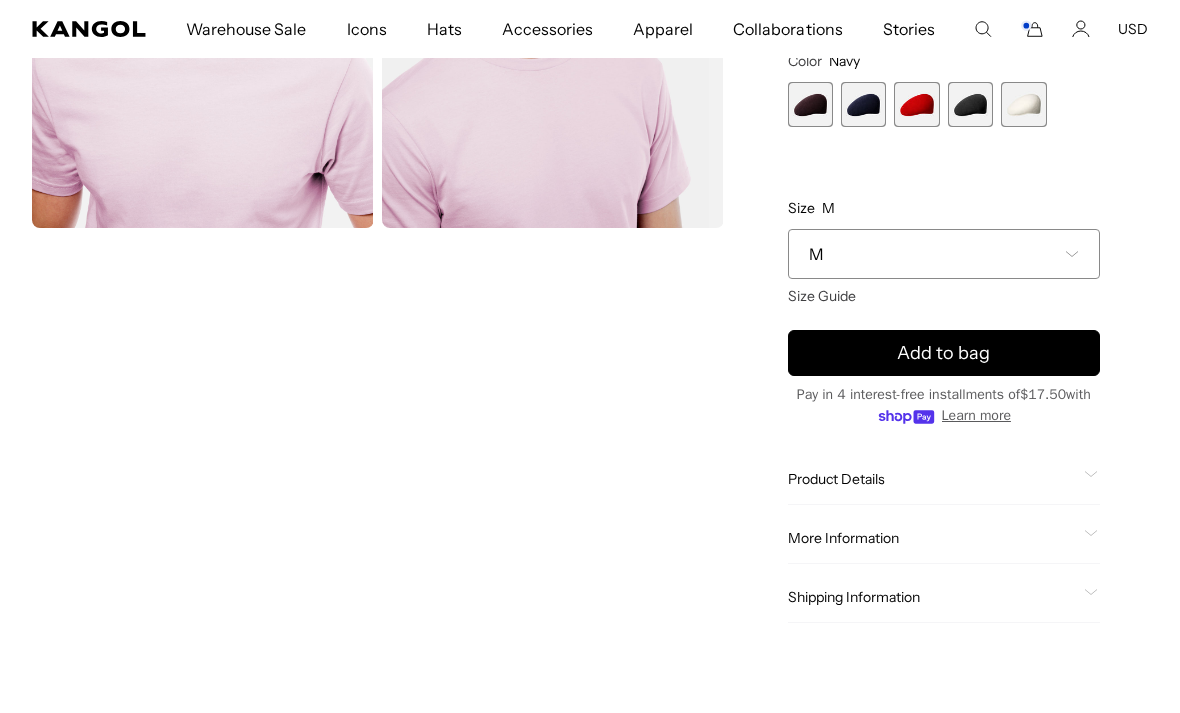 click on "More Information" 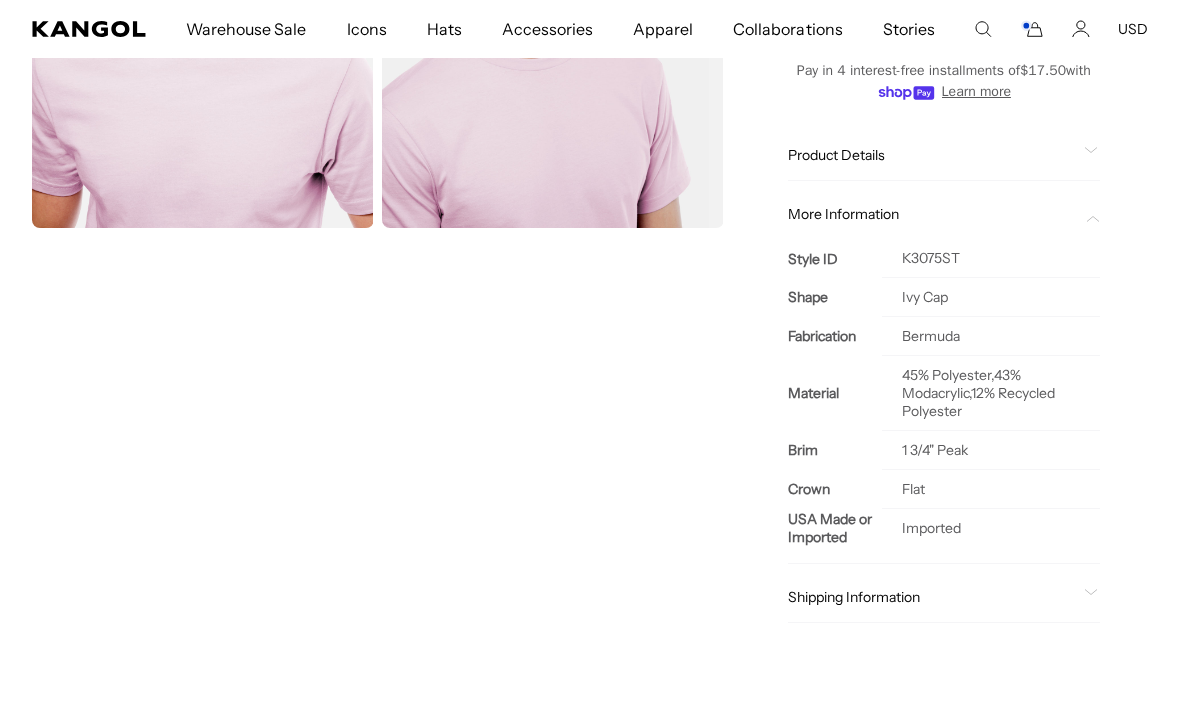 scroll, scrollTop: 0, scrollLeft: 0, axis: both 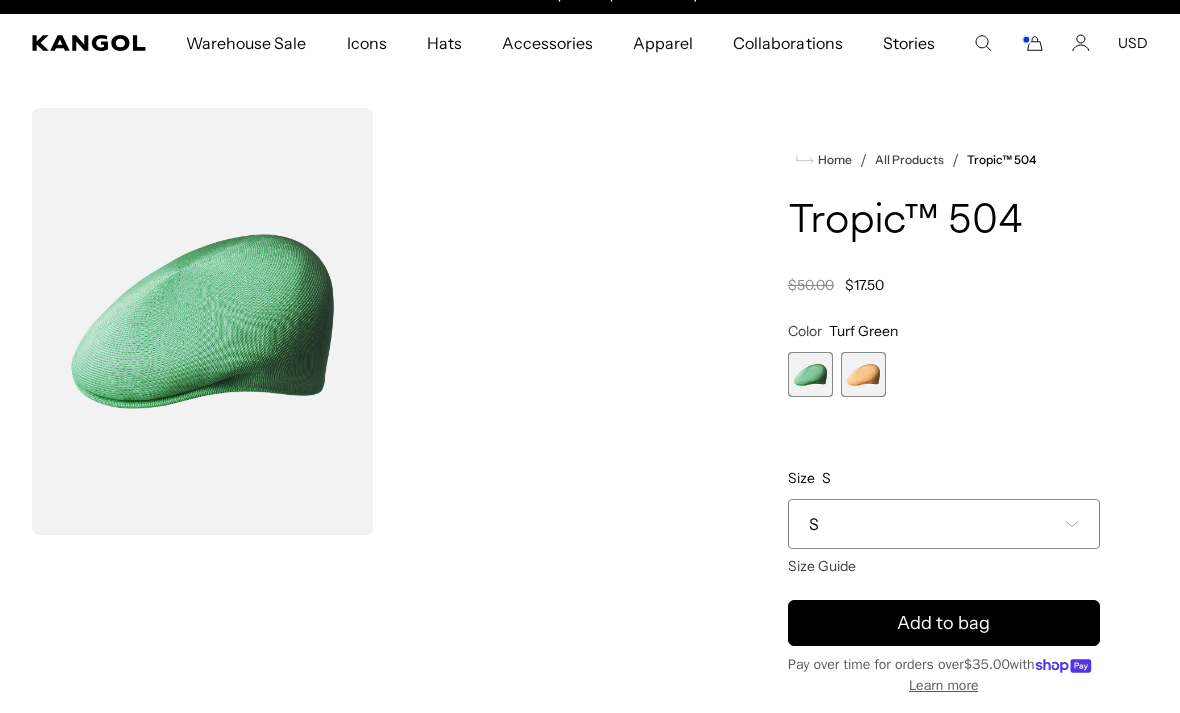 click at bounding box center (863, 374) 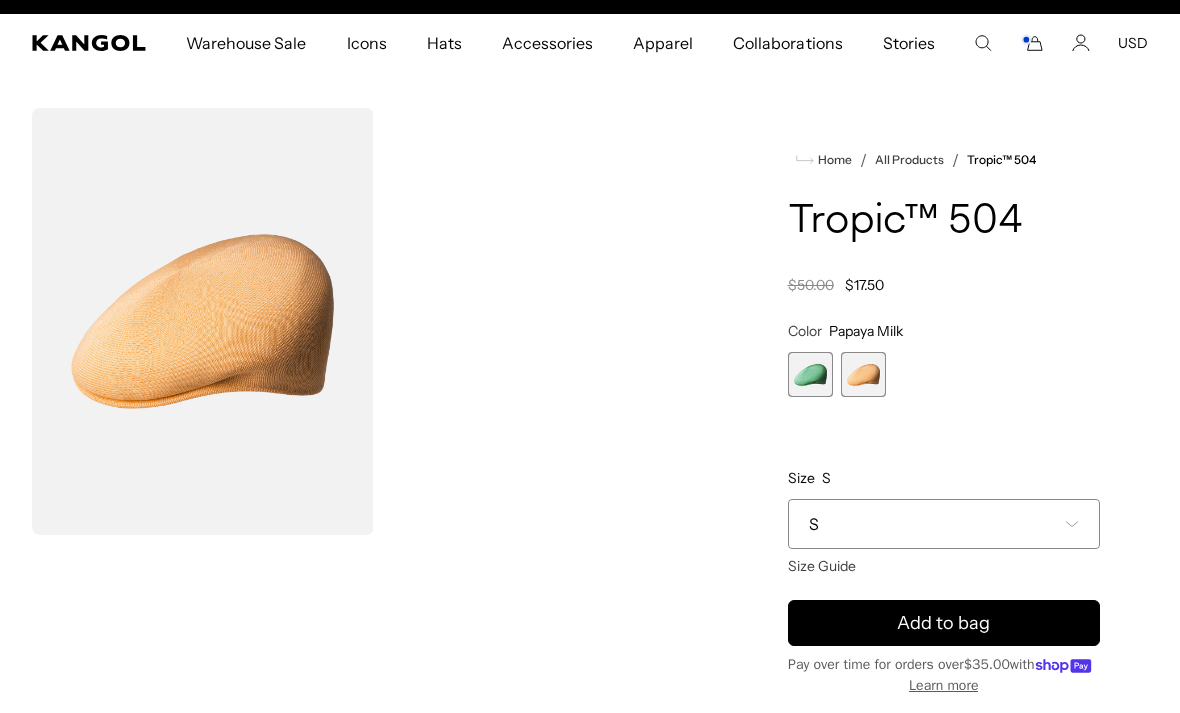 scroll, scrollTop: 0, scrollLeft: 412, axis: horizontal 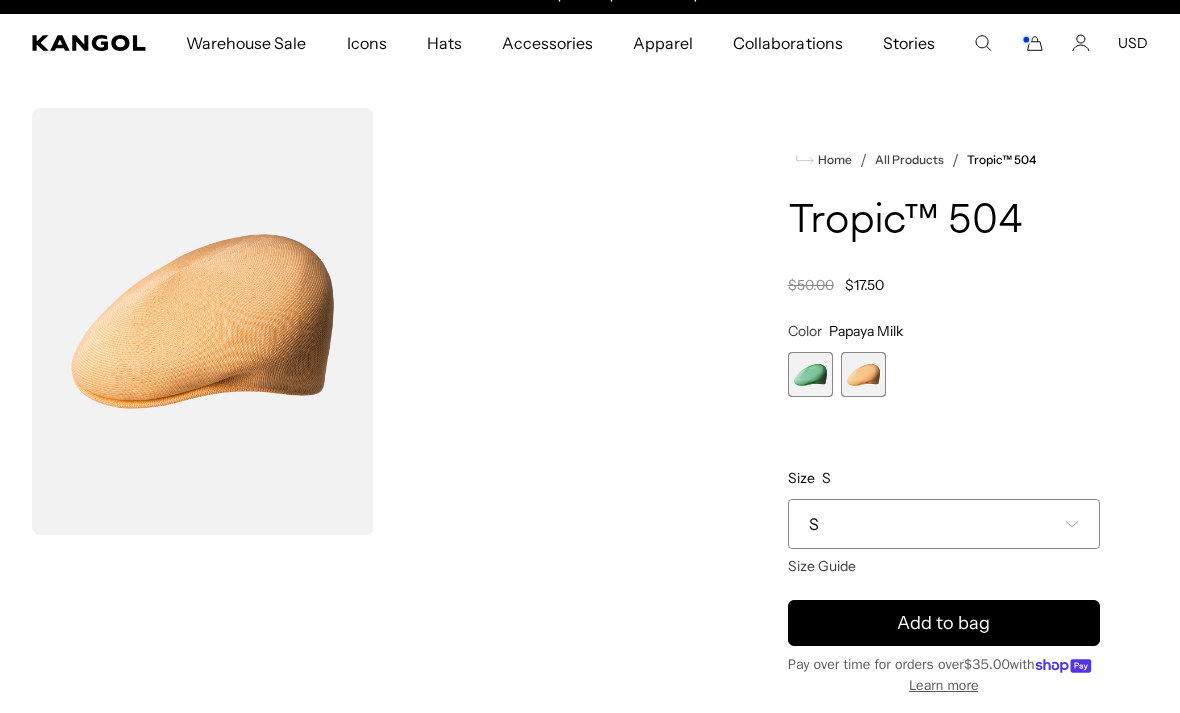 click on "S" at bounding box center [944, 524] 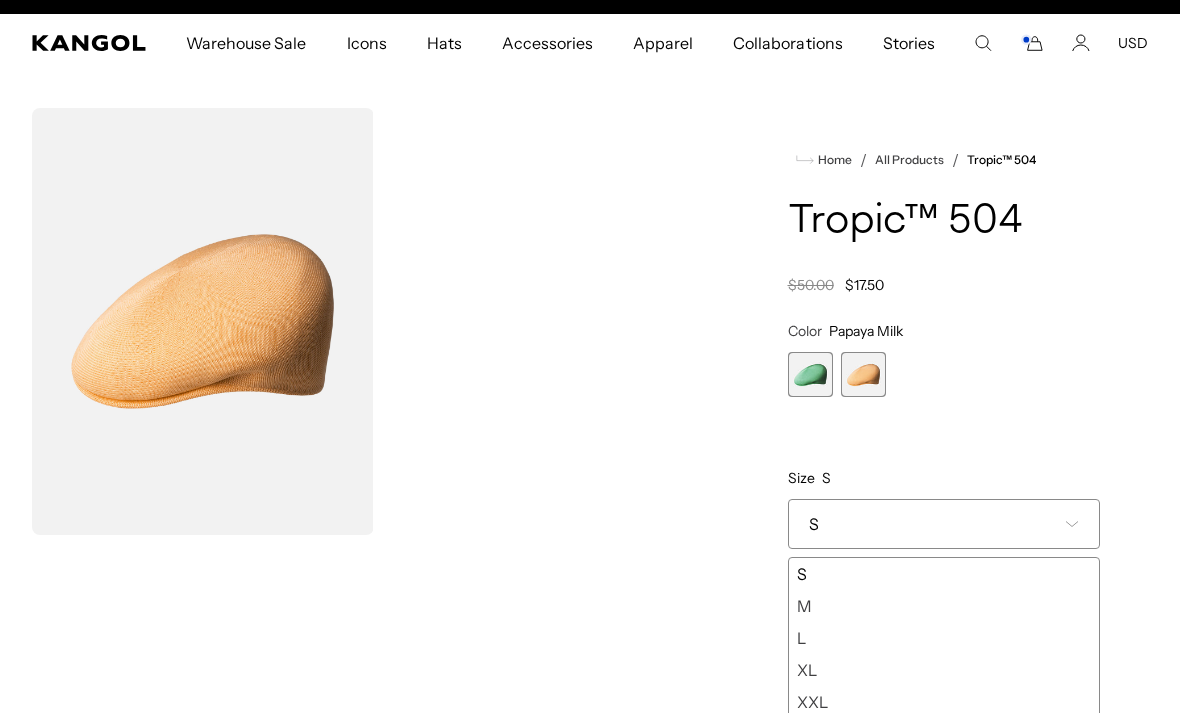 scroll, scrollTop: 0, scrollLeft: 0, axis: both 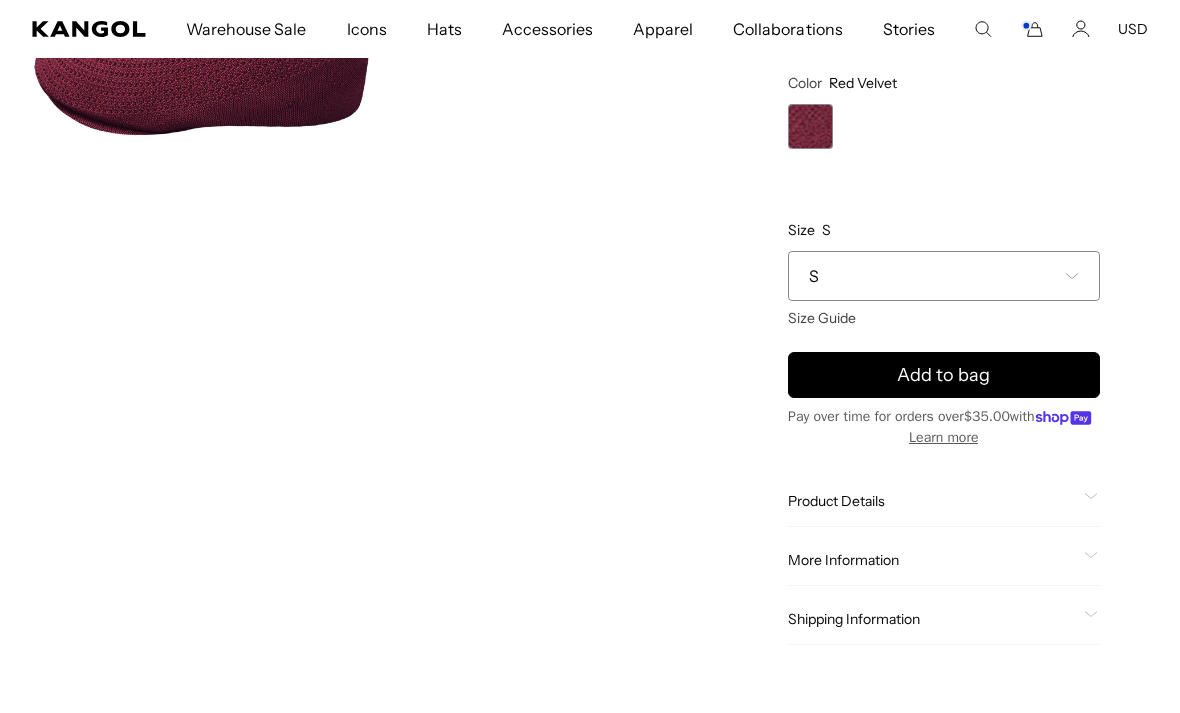 click on "S" at bounding box center (944, 276) 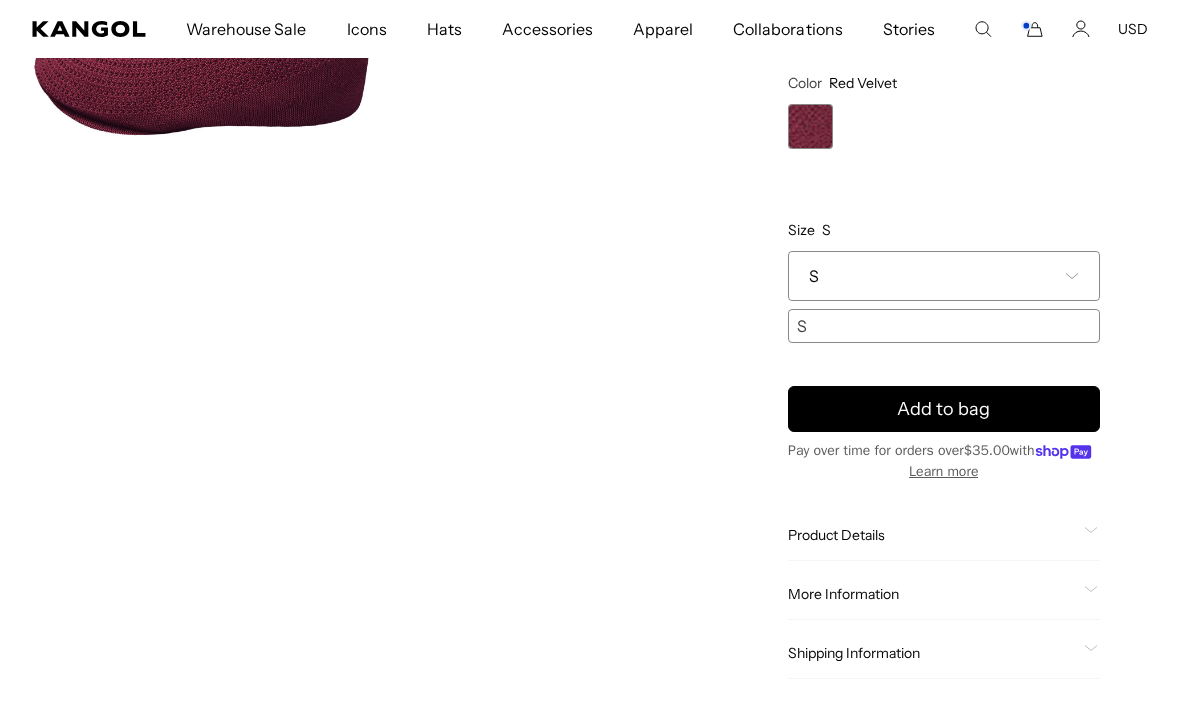 click on "S" at bounding box center [944, 276] 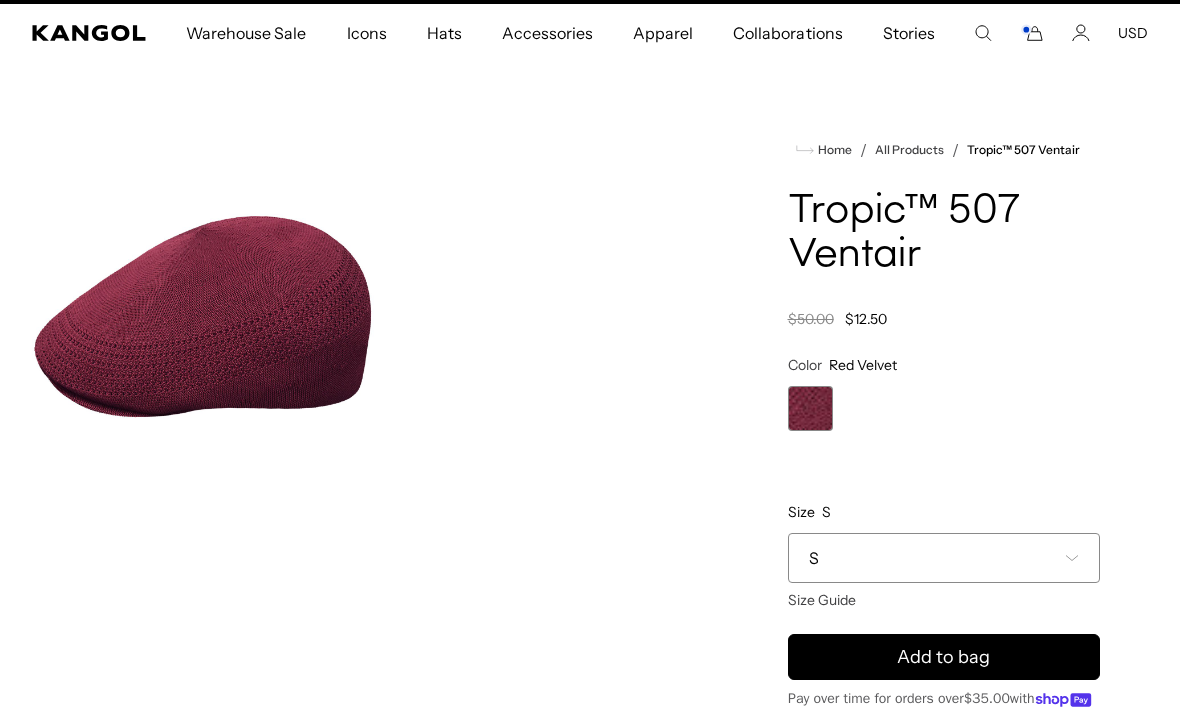 scroll, scrollTop: 0, scrollLeft: 0, axis: both 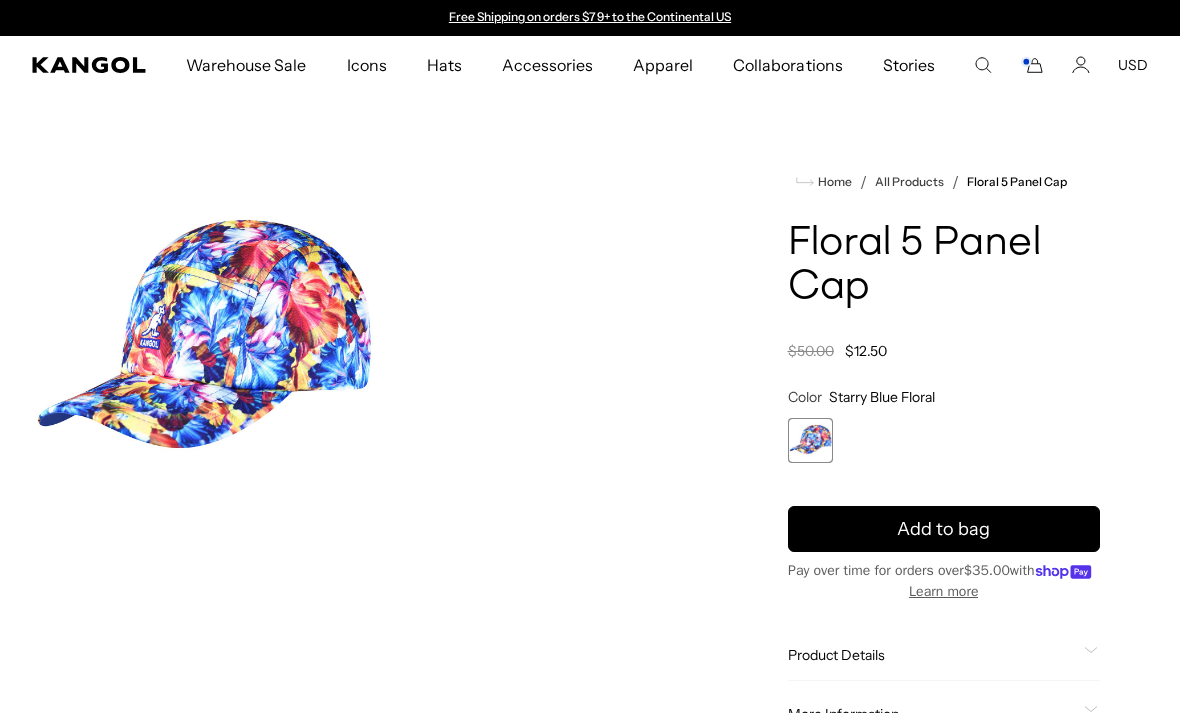 click on "Add to bag" at bounding box center (944, 529) 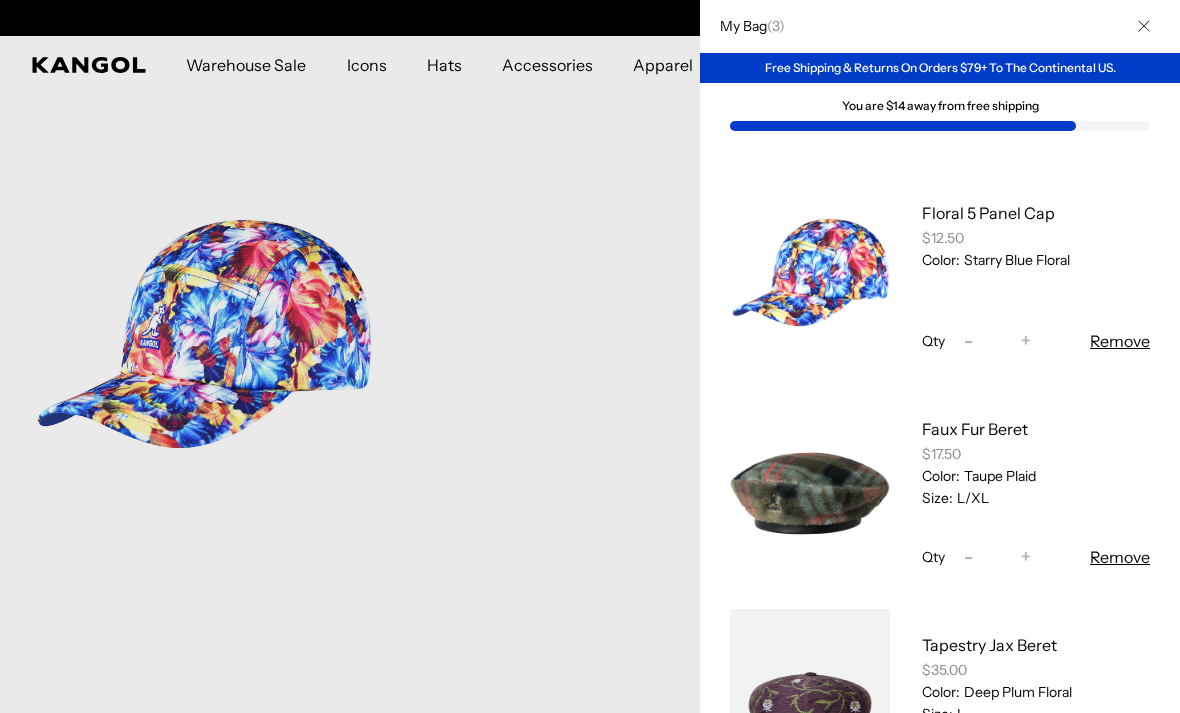 scroll, scrollTop: 0, scrollLeft: 412, axis: horizontal 